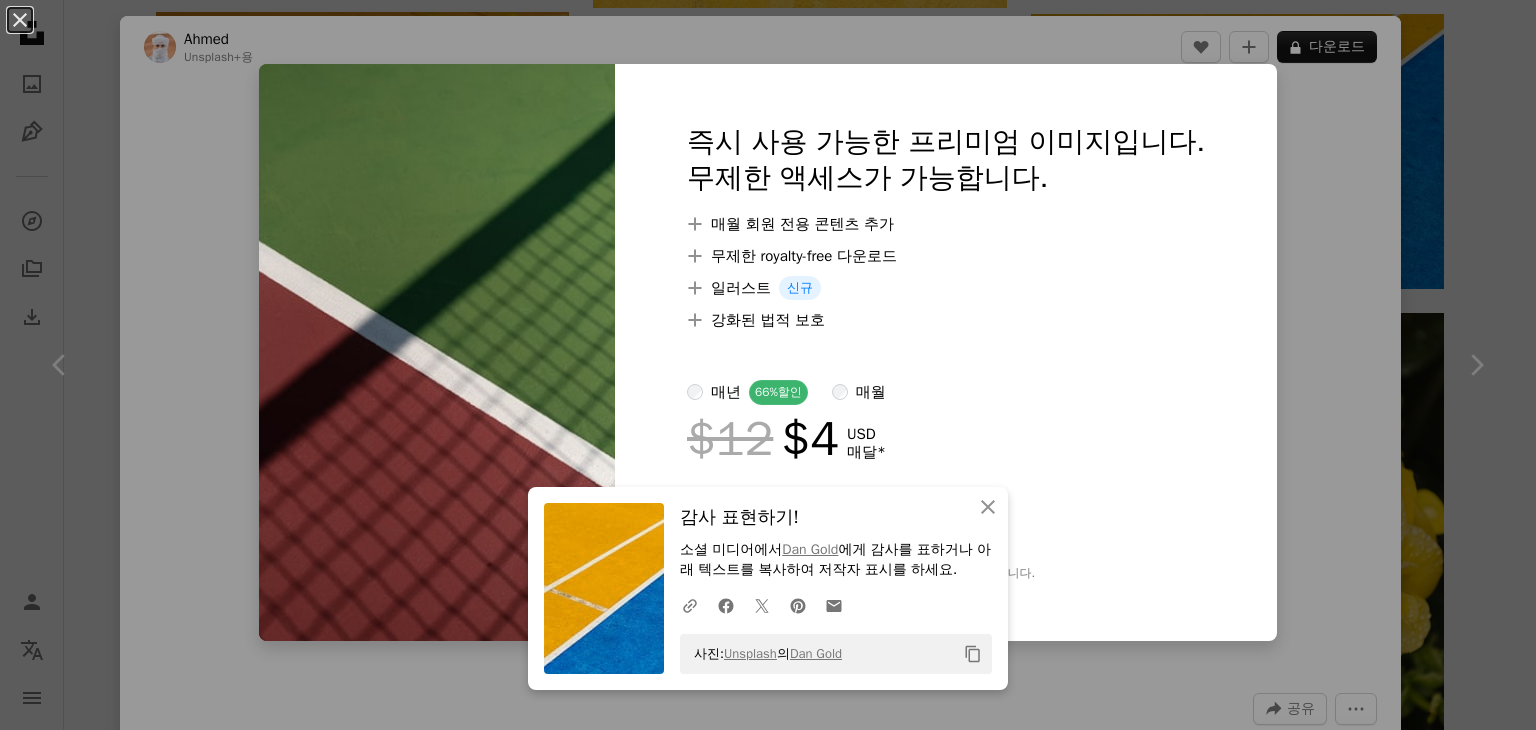 scroll, scrollTop: 31636, scrollLeft: 0, axis: vertical 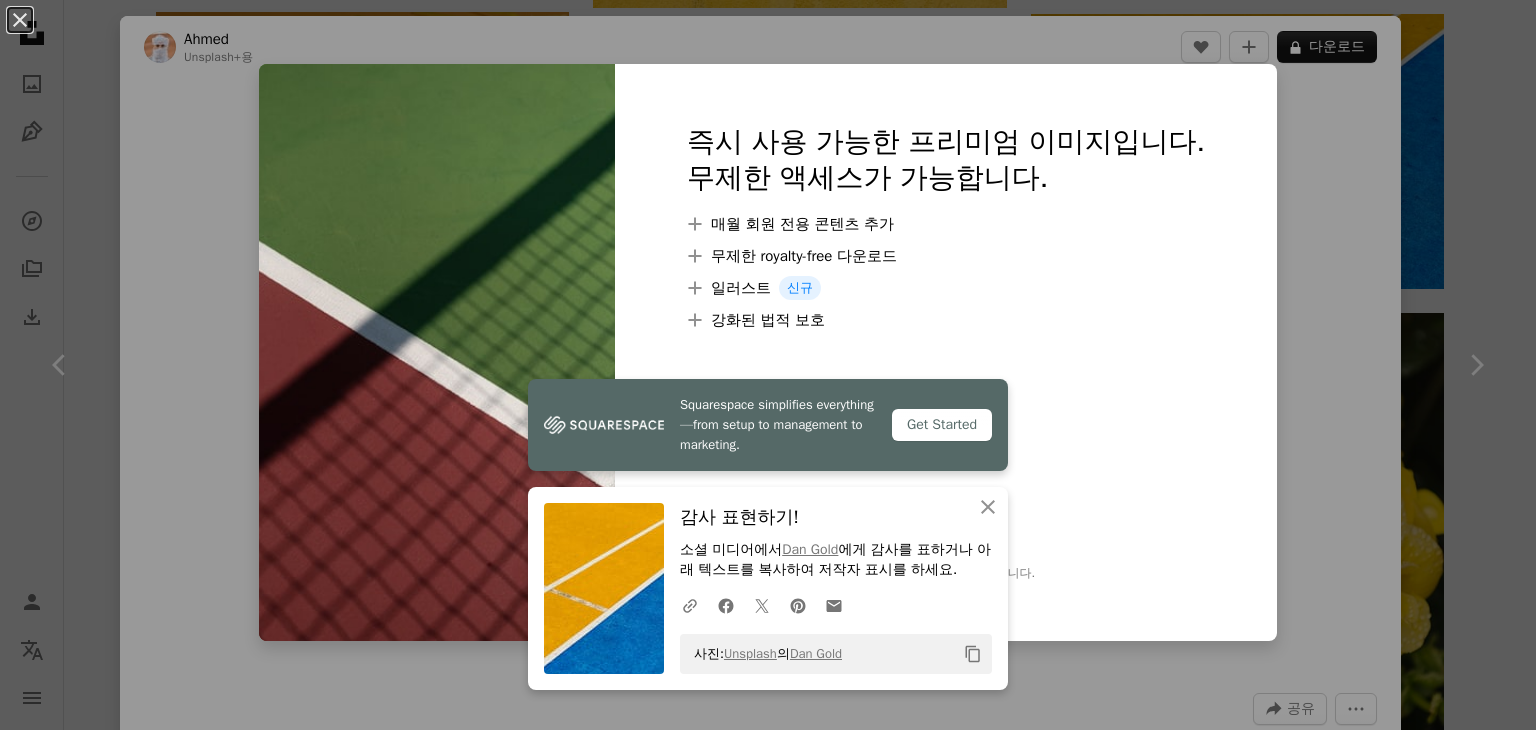 click on "사진: Unsplash 의 [FIRST] [LAST]
Copy content 즉시 사용 가능한 프리미엄 이미지입니다. 무제한 액세스가 가능합니다. A plus sign 매월 회원 전용 콘텐츠 추가 A plus sign 무제한 royalty-free 다운로드 A plus sign 일러스트  신규 A plus sign 강화된 법적 보호 매년 66%  할인 매월 $12   $4 USD 매달 * Unsplash+  구독 *매년 납부 시 선불로  $48  청구 해당 세금 별도. 자동으로 연장됩니다. 언제든지 취소 가능합니다." at bounding box center (768, 365) 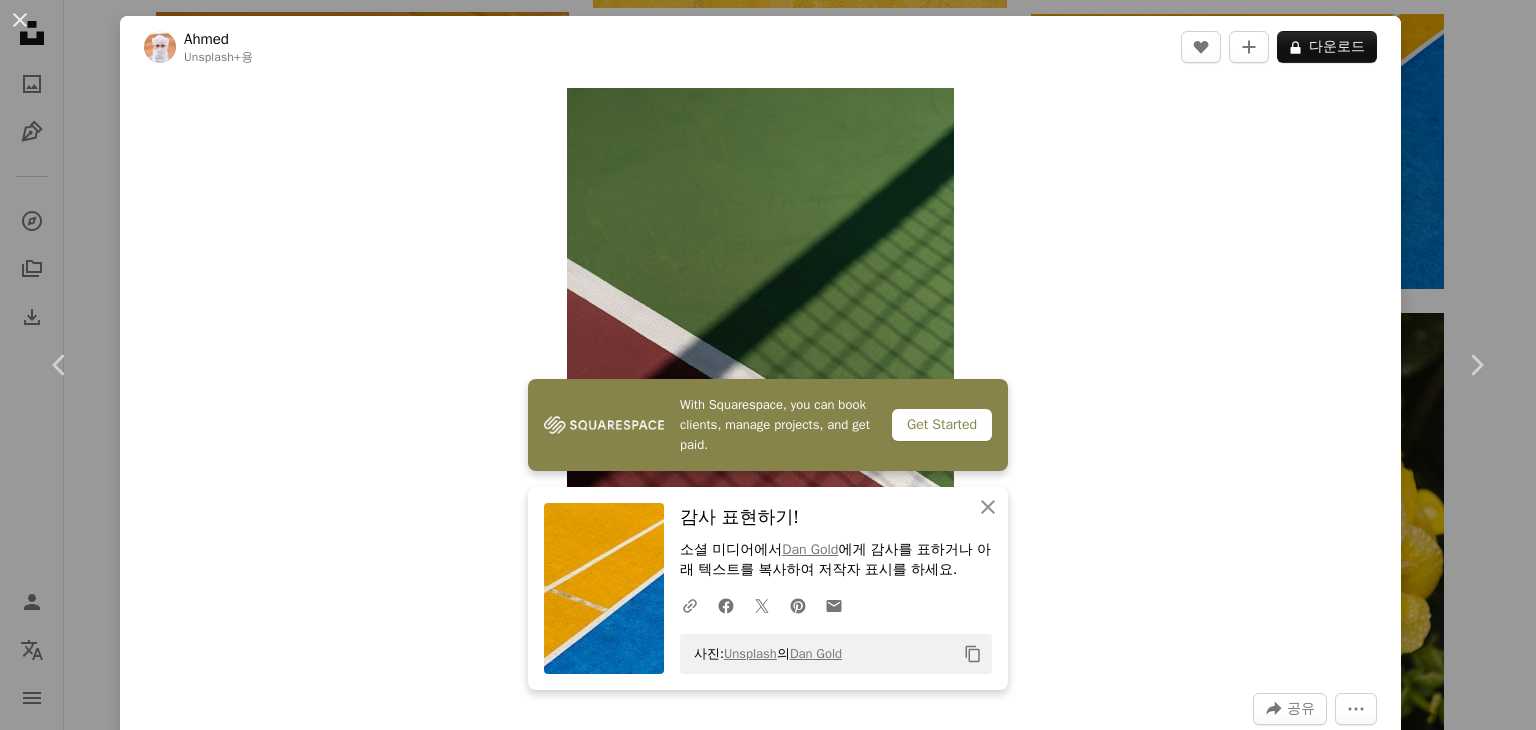 click on "Zoom in" at bounding box center [760, 378] 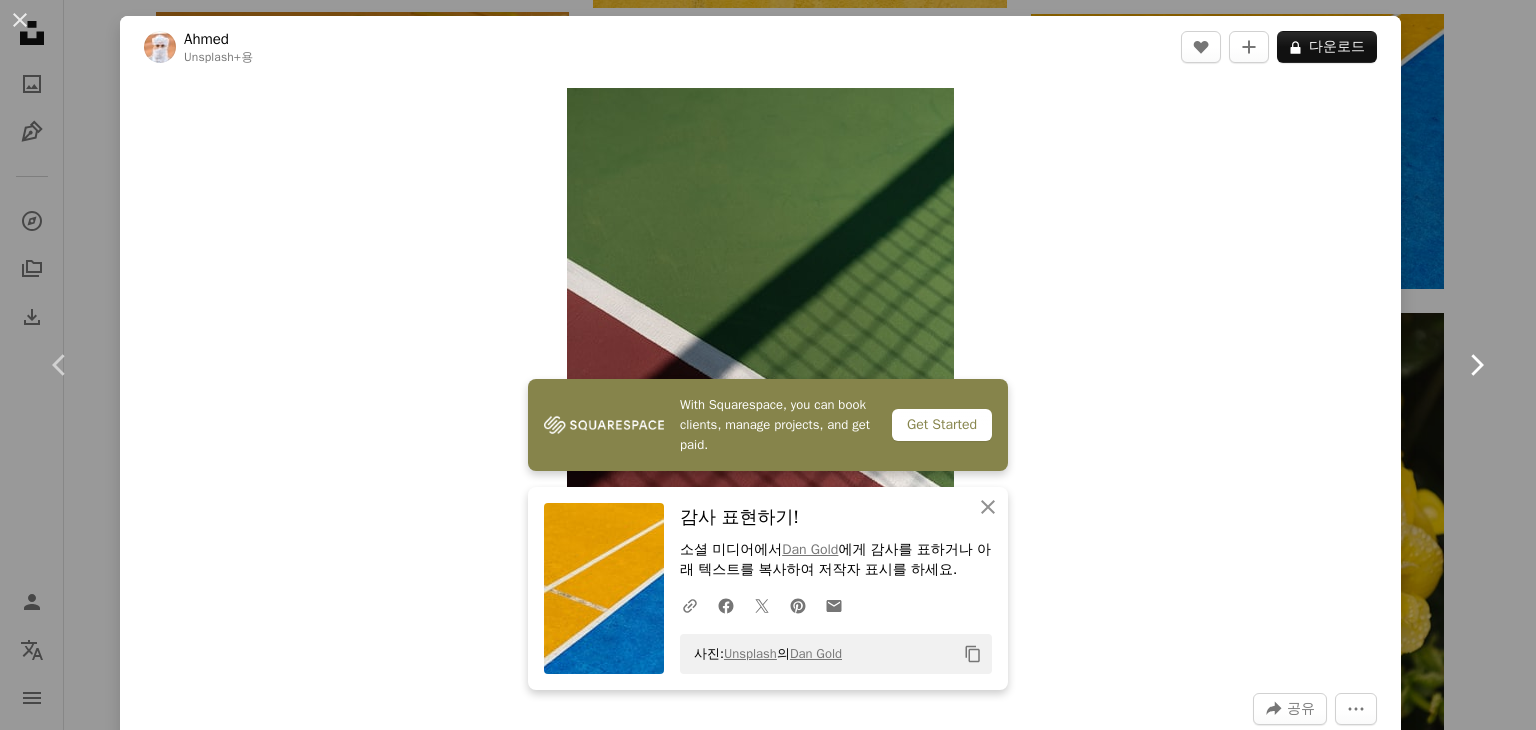 click on "Chevron right" at bounding box center [1476, 365] 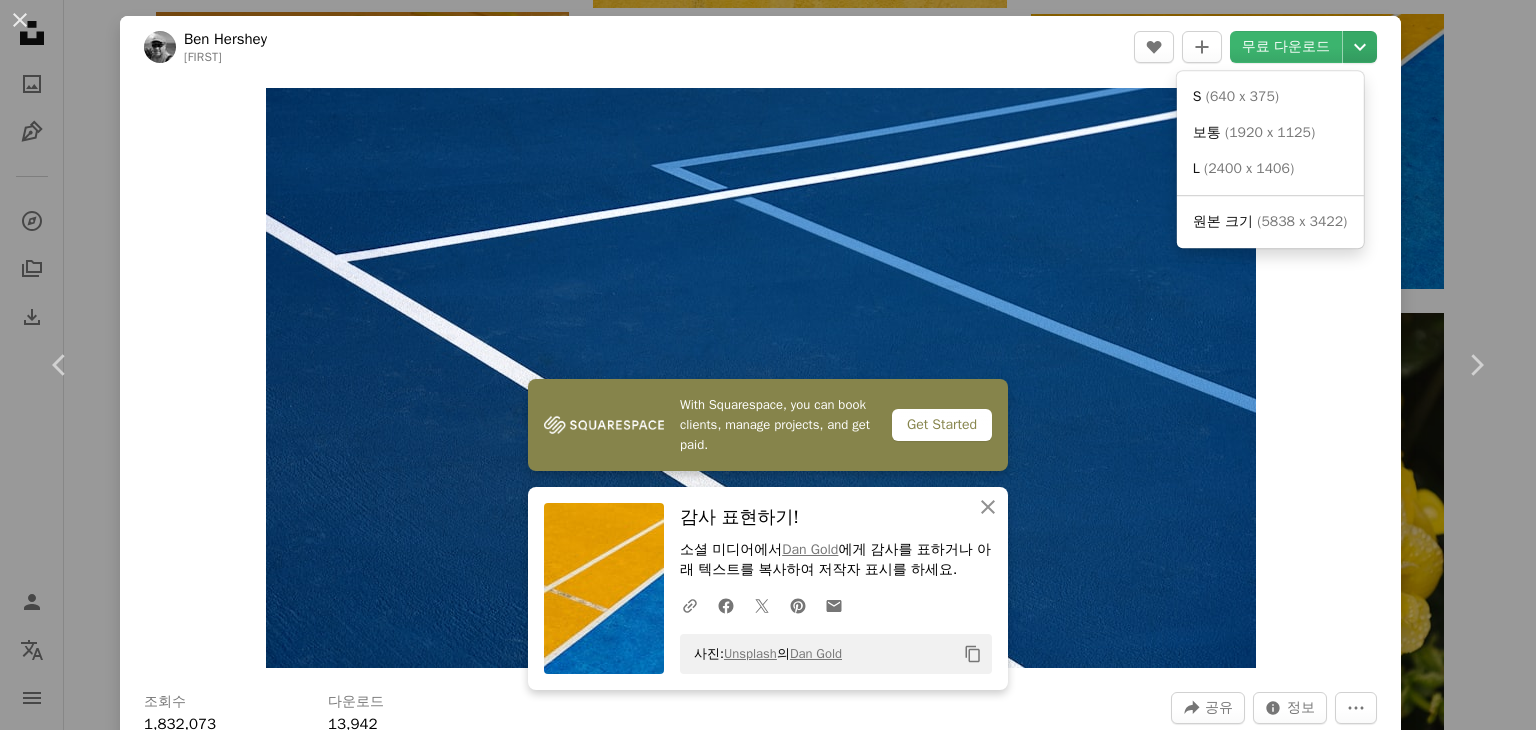 click on "Chevron down" 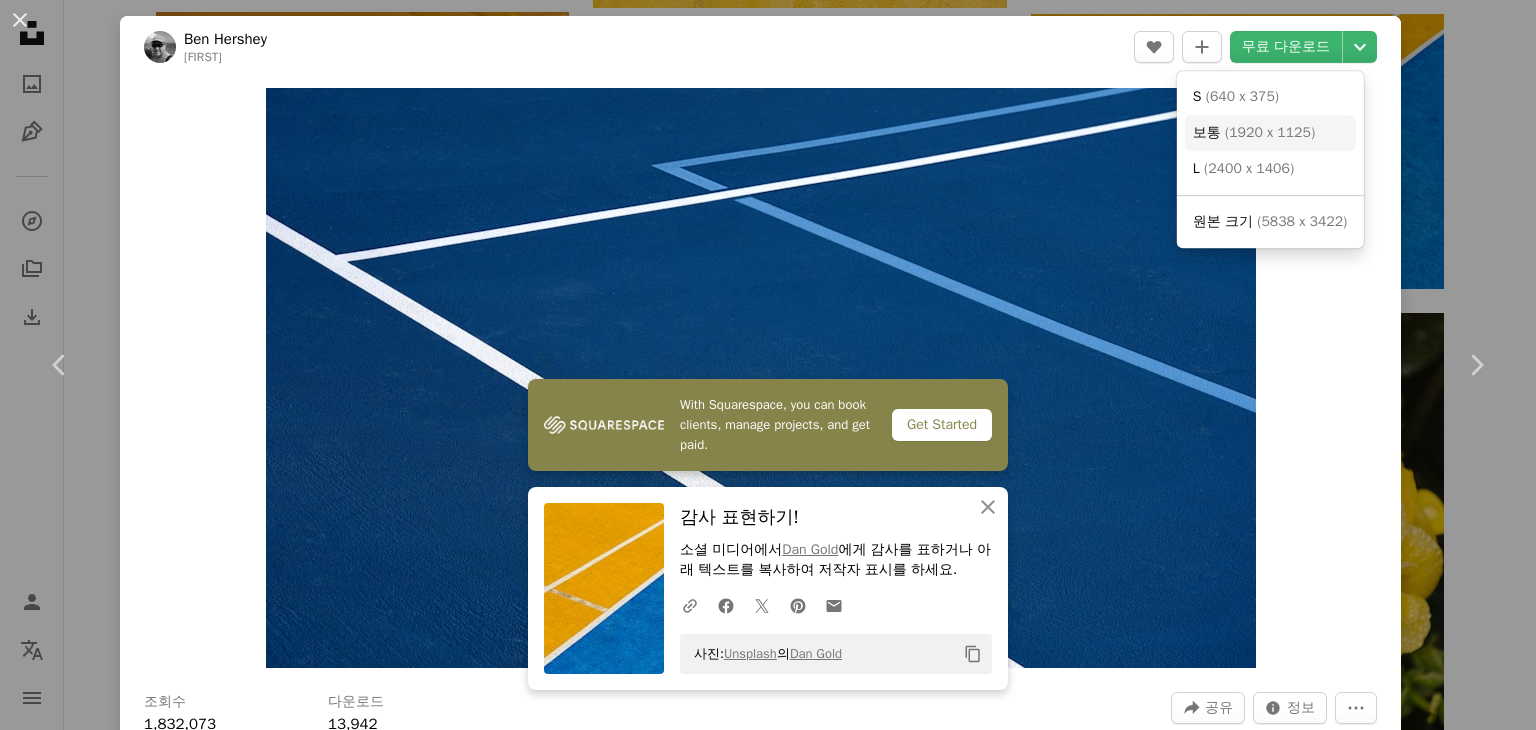 click on "보통   ( 1920 x 1125 )" at bounding box center (1270, 133) 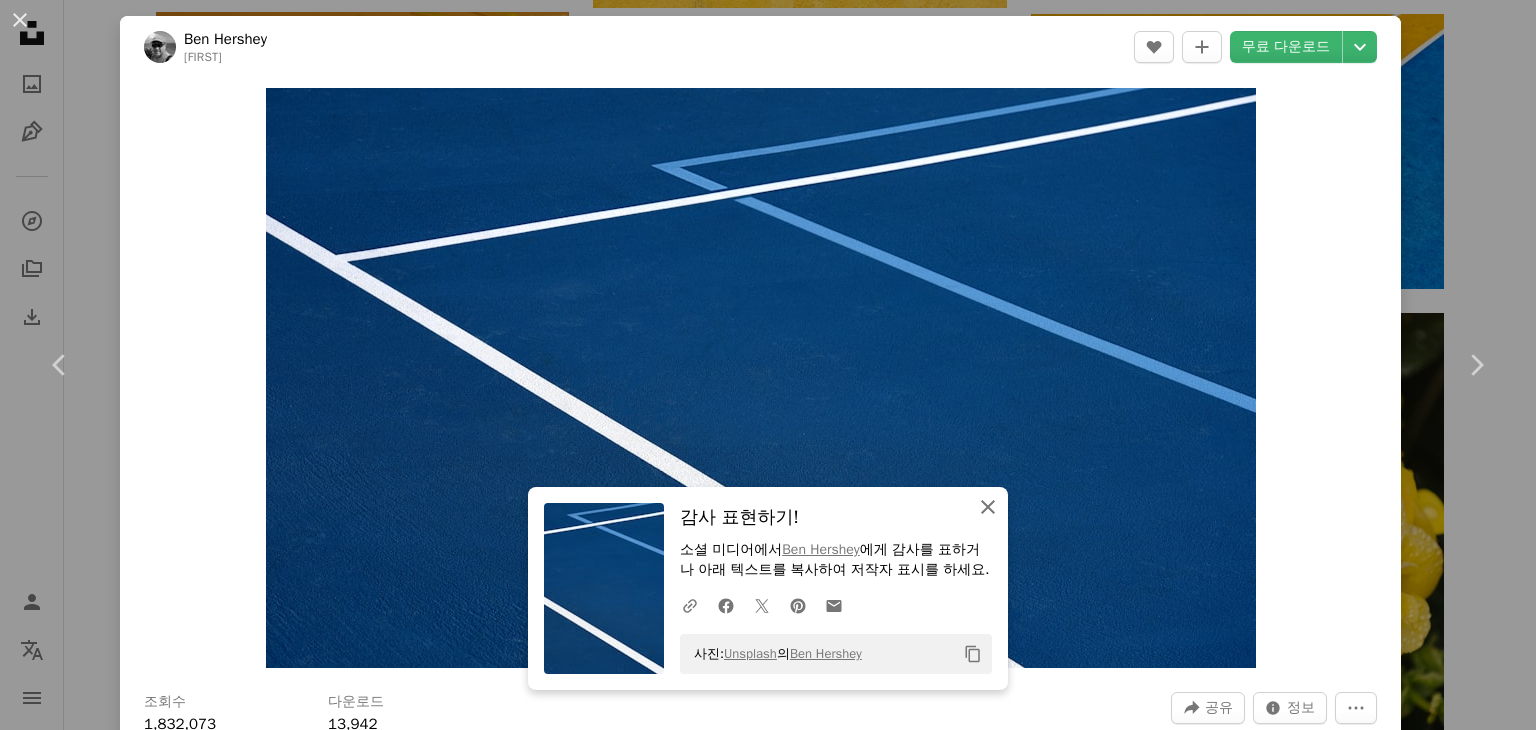 click on "An X shape" 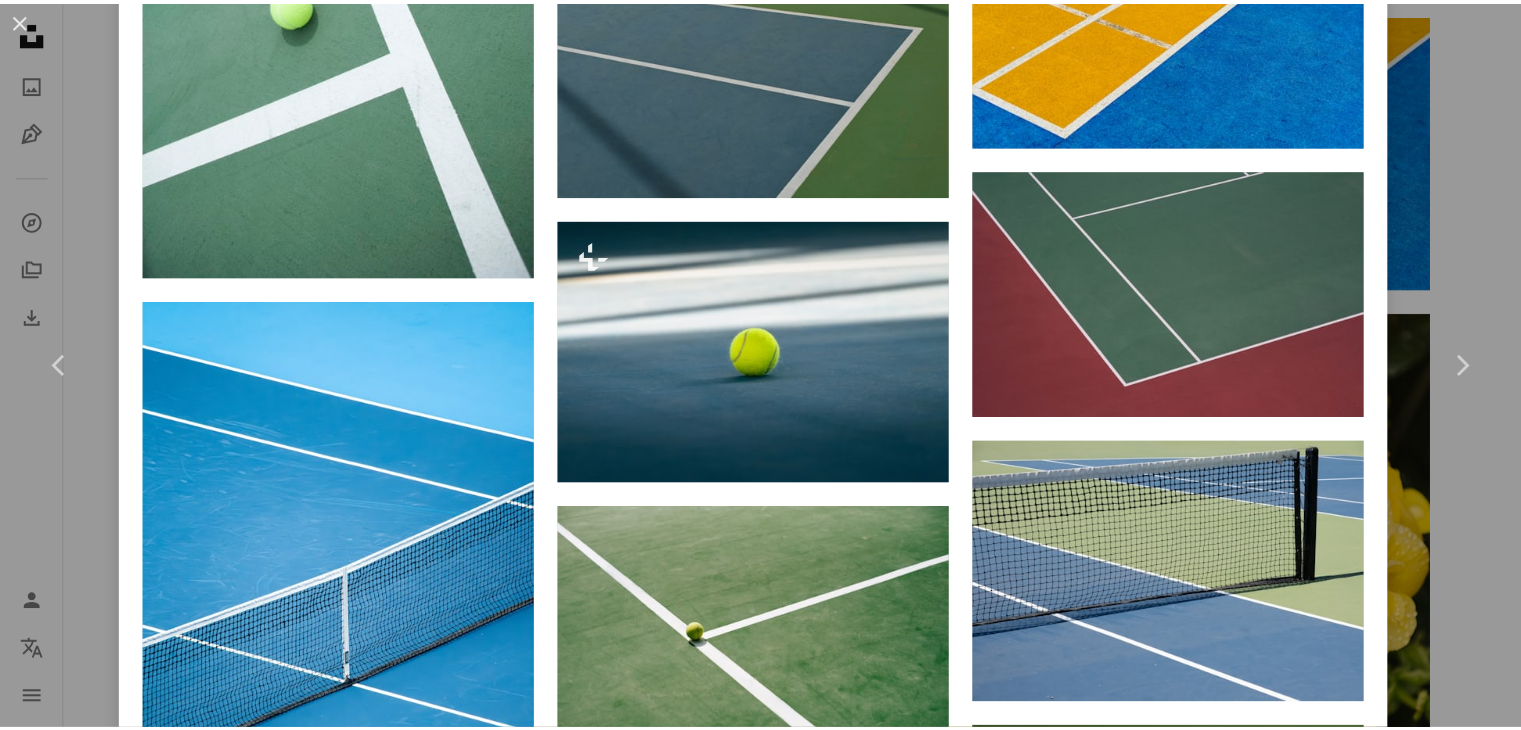 scroll, scrollTop: 2951, scrollLeft: 0, axis: vertical 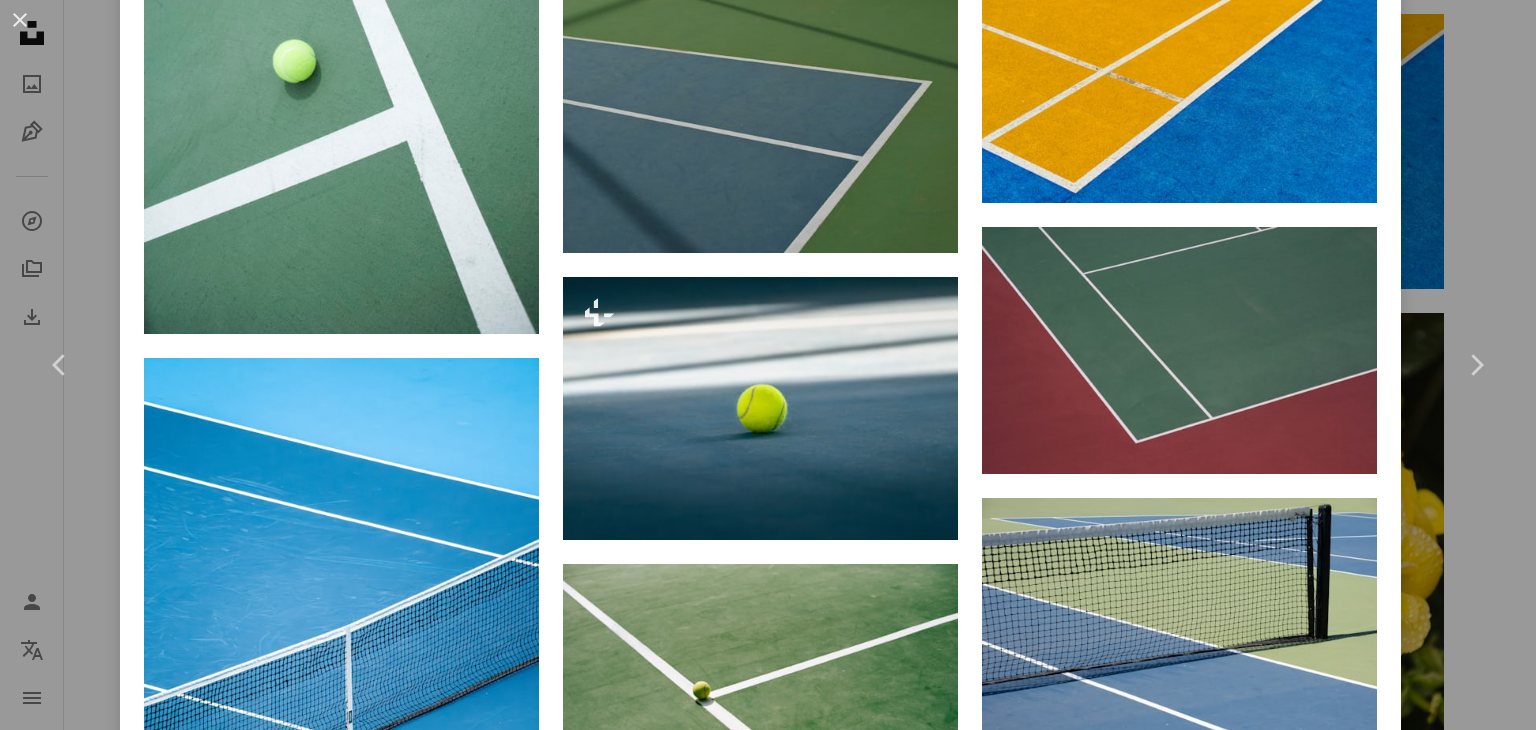 click on "An X shape Chevron left Chevron right [FIRST] [LAST] [FIRST] [LAST] A heart A plus sign 무료 다운로드 Chevron down Zoom in 조회수 1,832,073 다운로드 13,942 A forward-right arrow 공유 Info icon 정보 More Actions A map marker [CITY], [STATE], [COUNTRY] Calendar outlined 2021년 3월 31일 에 게시됨 Camera NIKON CORPORATION, NIKON D750 Safety Unsplash 라이선스 하에서 무료로 사용 가능 추상적인 파랑 팀 스포츠 농구 테니스 달리다 야구 나이키 궁정 공 라인 아디다스 땀 윔블던 그물 문자열 치다 라켓 스포츠 관련 무료 이미지 iStock에서 프리미엄 관련 이미지 찾아보기  |  코드 UNSPLASH20로 20% 할인 혜택 받기 iStock에서 더 많은 자료 보기  ↗ 관련 이미지 A heart A plus sign [FIRST] [LAST] 고용 가능 A checkmark inside of a circle Arrow pointing down Plus sign for Unsplash+ A heart A plus sign [FIRST] [LAST] Unsplash+ 용 A lock 다운로드 A heart A plus sign [FIRST] [LAST] Arrow pointing down A heart A plus sign 용" at bounding box center [768, 365] 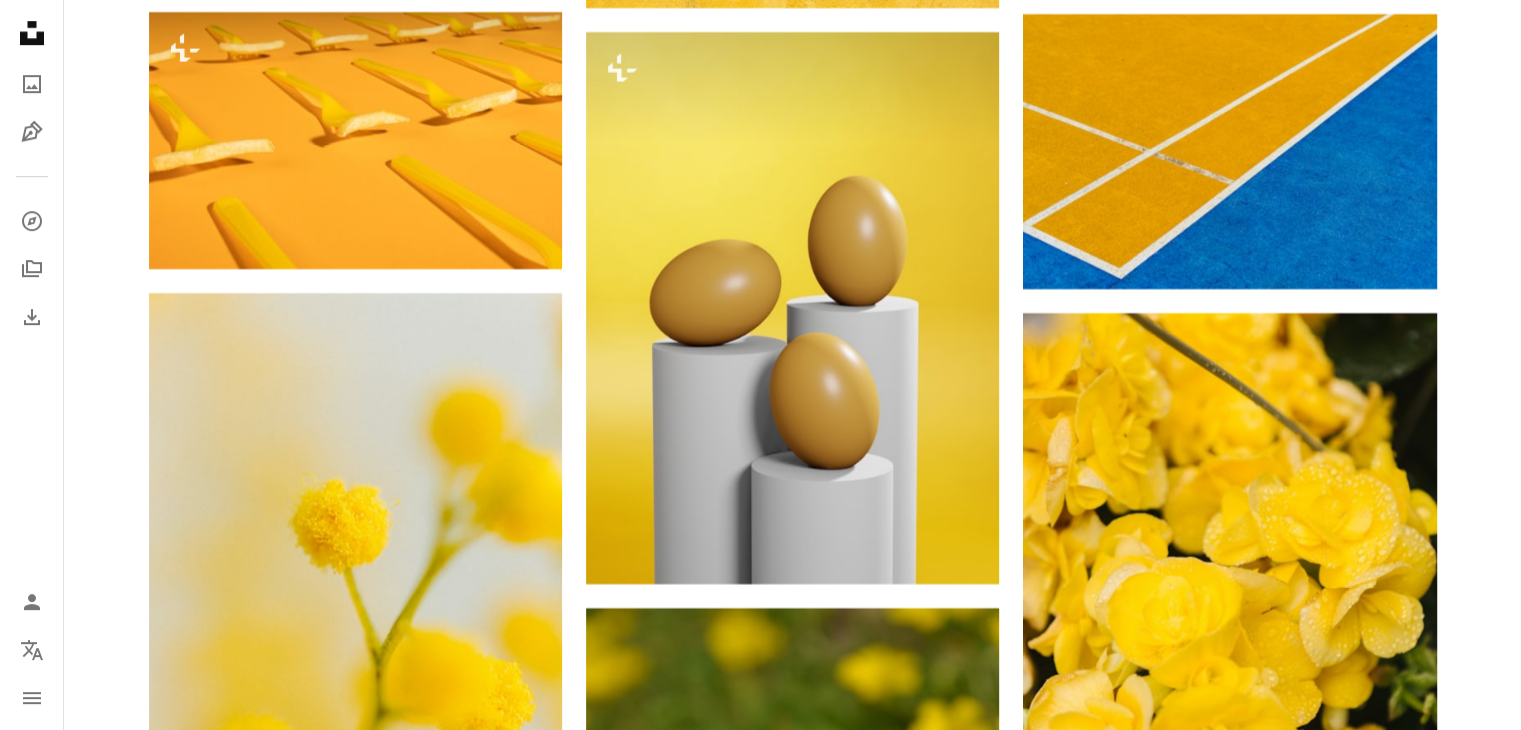 scroll, scrollTop: 32274, scrollLeft: 0, axis: vertical 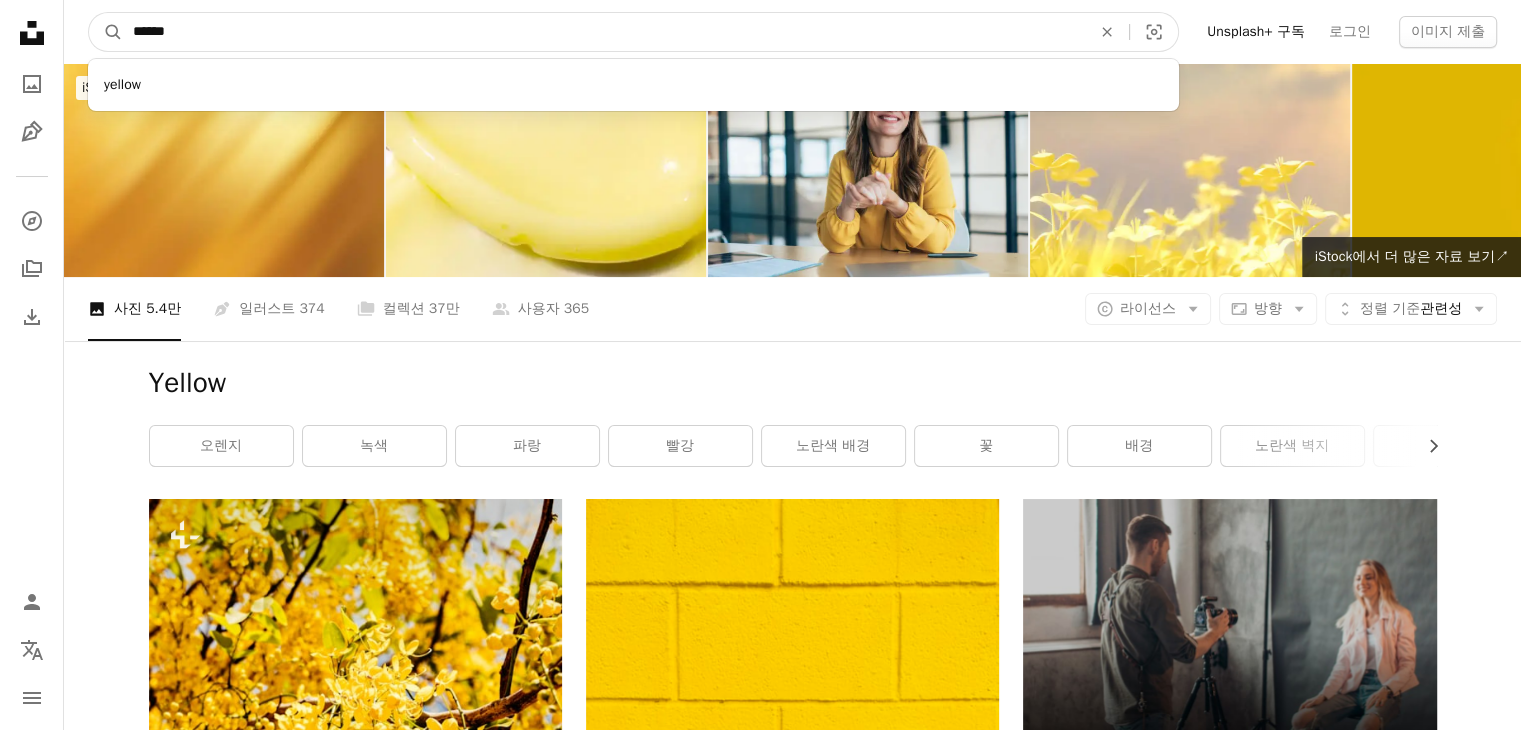 drag, startPoint x: 326, startPoint y: 18, endPoint x: 1, endPoint y: 90, distance: 332.87985 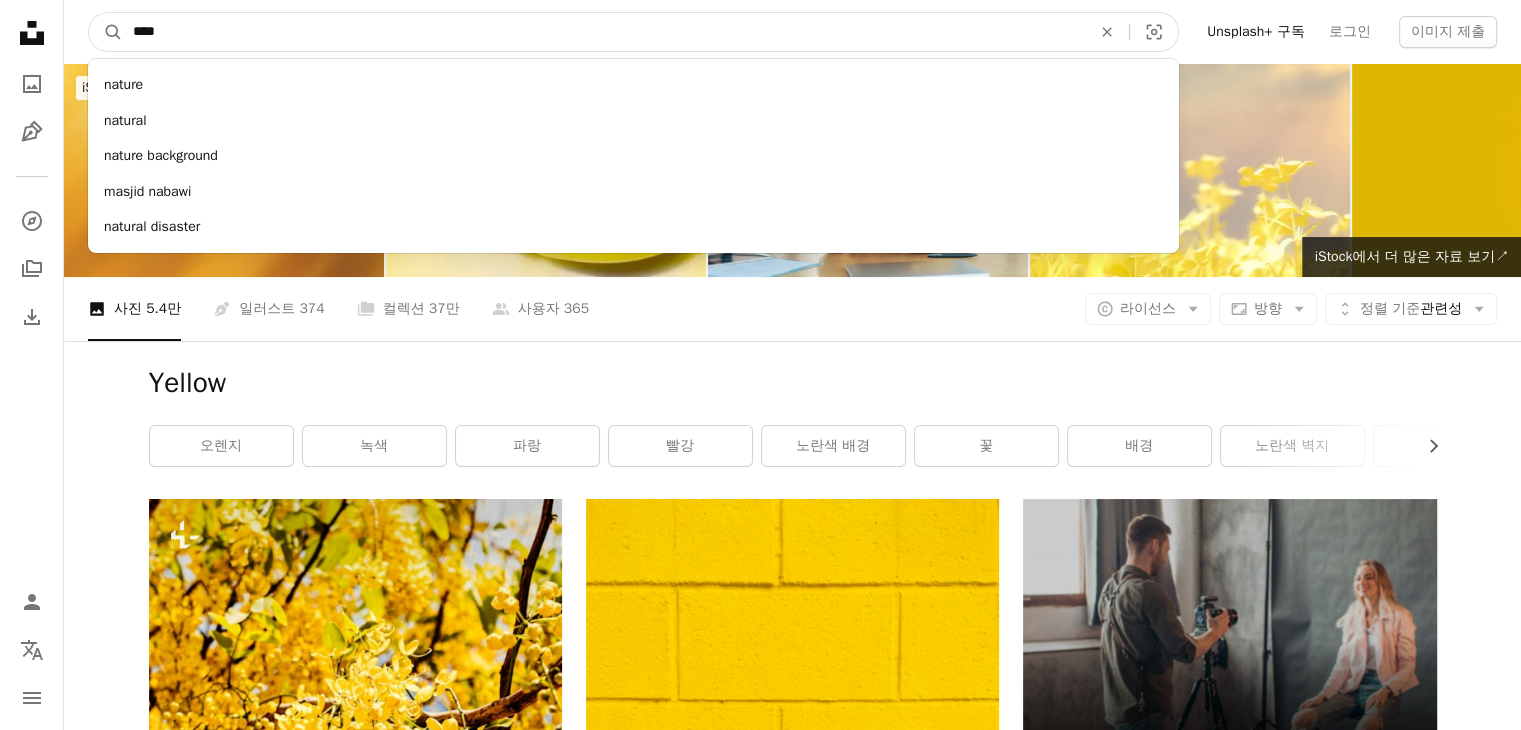 type on "****" 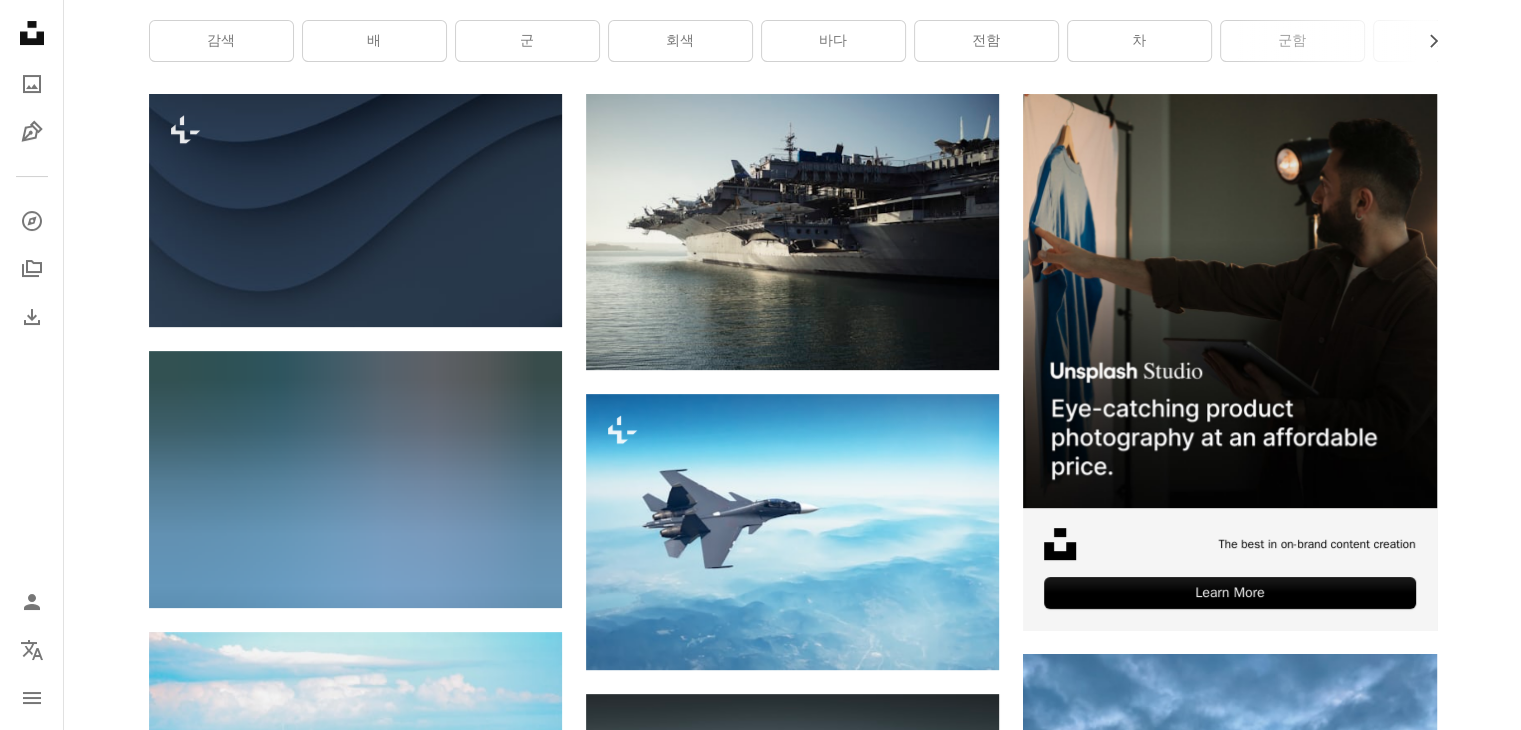 scroll, scrollTop: 365, scrollLeft: 0, axis: vertical 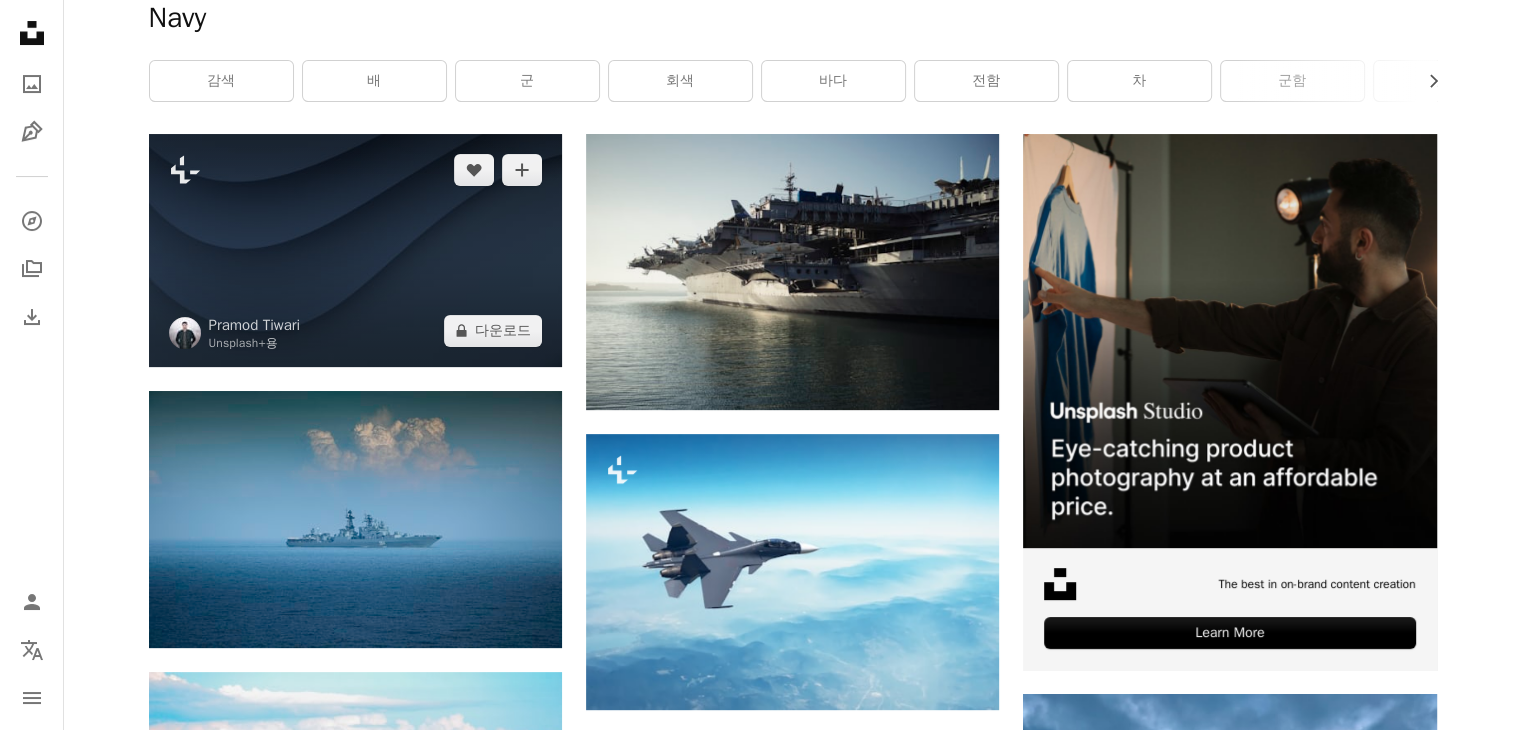 click at bounding box center (355, 250) 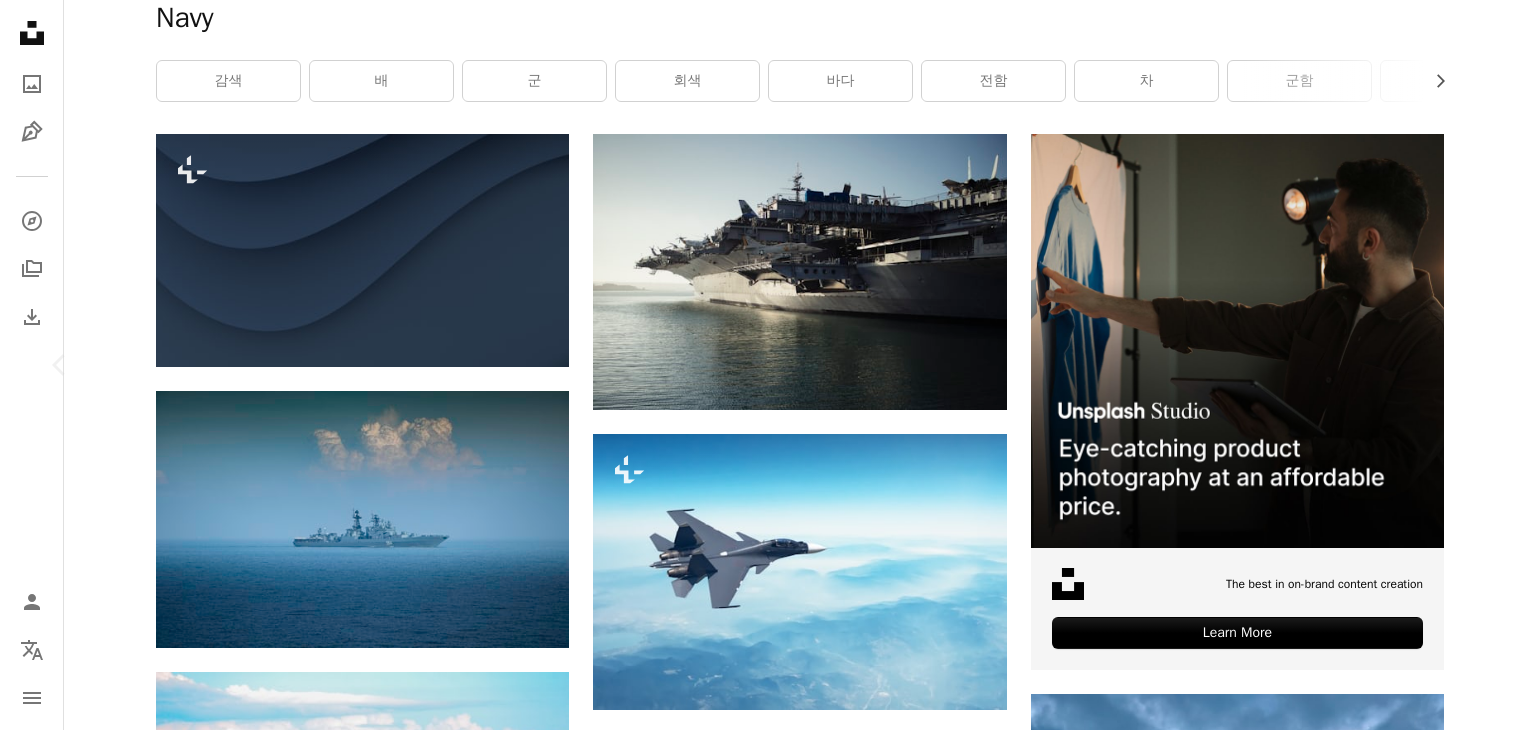 click on "Chevron right" at bounding box center (1476, 365) 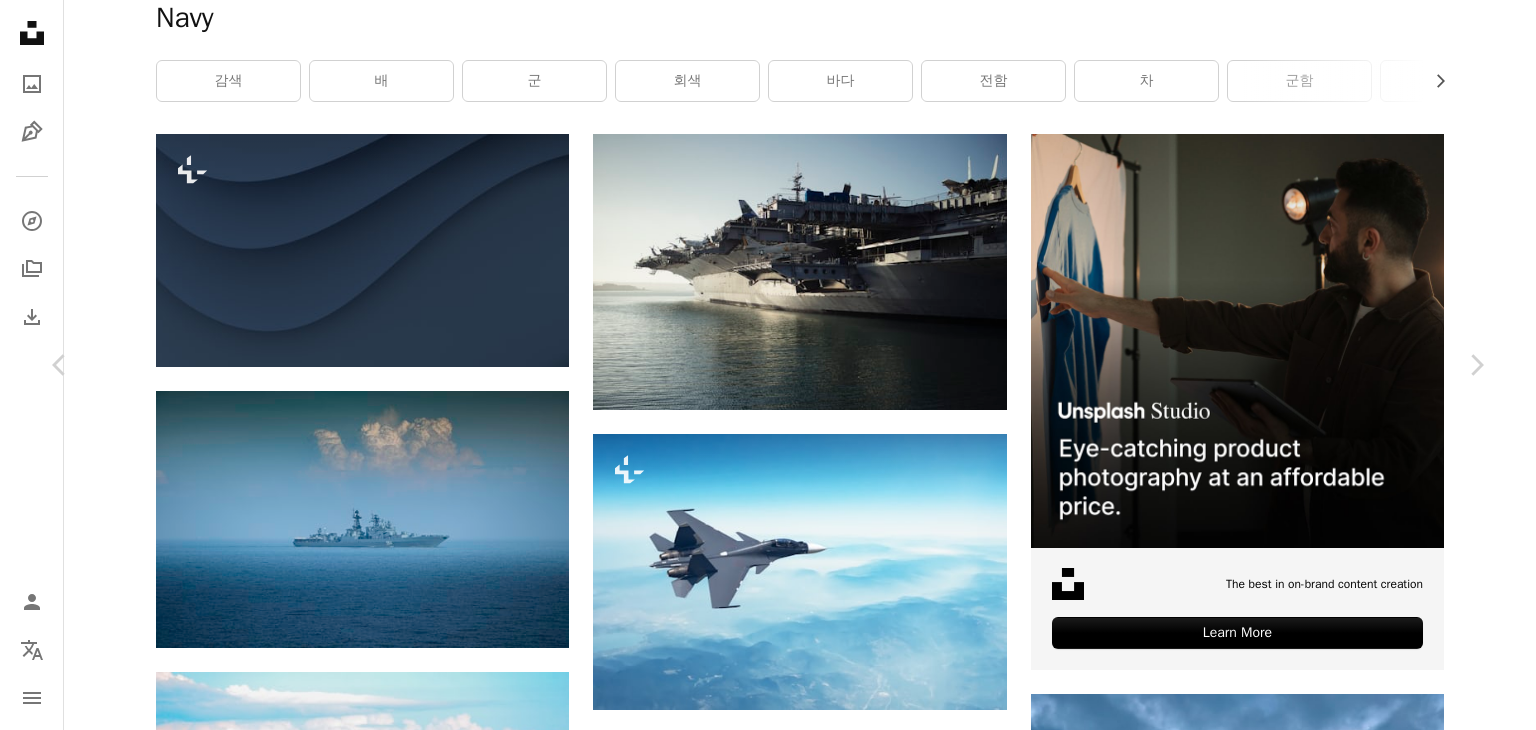 click on "Chevron left Chevron right [FIRST] [LAST] 고용 가능 A checkmark inside of a circle A heart A plus sign 무료 다운로드 Chevron down Zoom in 조회수 8,236,464 다운로드 67,223 A forward-right arrow 공유 Info icon 정보 More Actions A map marker San Diego, United States Calendar outlined 2017년 10월 21일 에 게시됨 Camera SONY, ILCE-7RM2 Safety Unsplash 라이선스 하에서 무료로 사용 가능 바다 평면 배 배 전쟁 군 역사 전투기 제트기 무기 해군 네이비 벽지 공군 항공모함 회색 수송 미국 샌디에이고 유람선 배 배경 iStock에서 프리미엄 관련 이미지 찾아보기  |  코드 UNSPLASH20로 20% 할인 혜택 받기 iStock에서 더 많은 자료 보기  ↗ 관련 이미지 A heart A plus sign [FIRST] [LAST] Arrow pointing down A heart A plus sign [FIRST] [LAST] Arrow pointing down Plus sign for Unsplash+ A heart A plus sign [FIRST] [LAST] Unsplash+ 용 A lock 다운로드 A heart A plus sign [FIRST] [LAST] Arrow pointing down 용" at bounding box center [768, 3843] 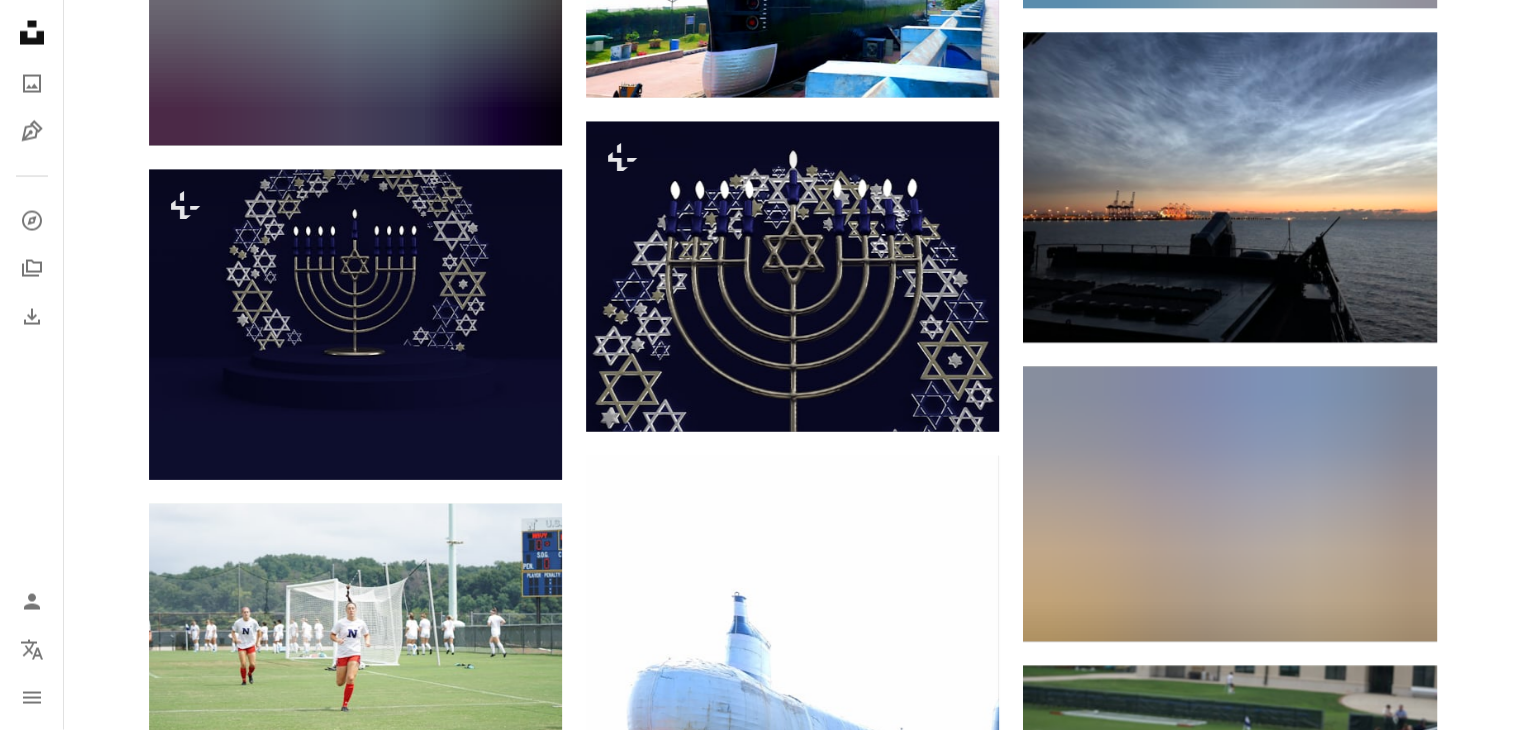 scroll, scrollTop: 0, scrollLeft: 0, axis: both 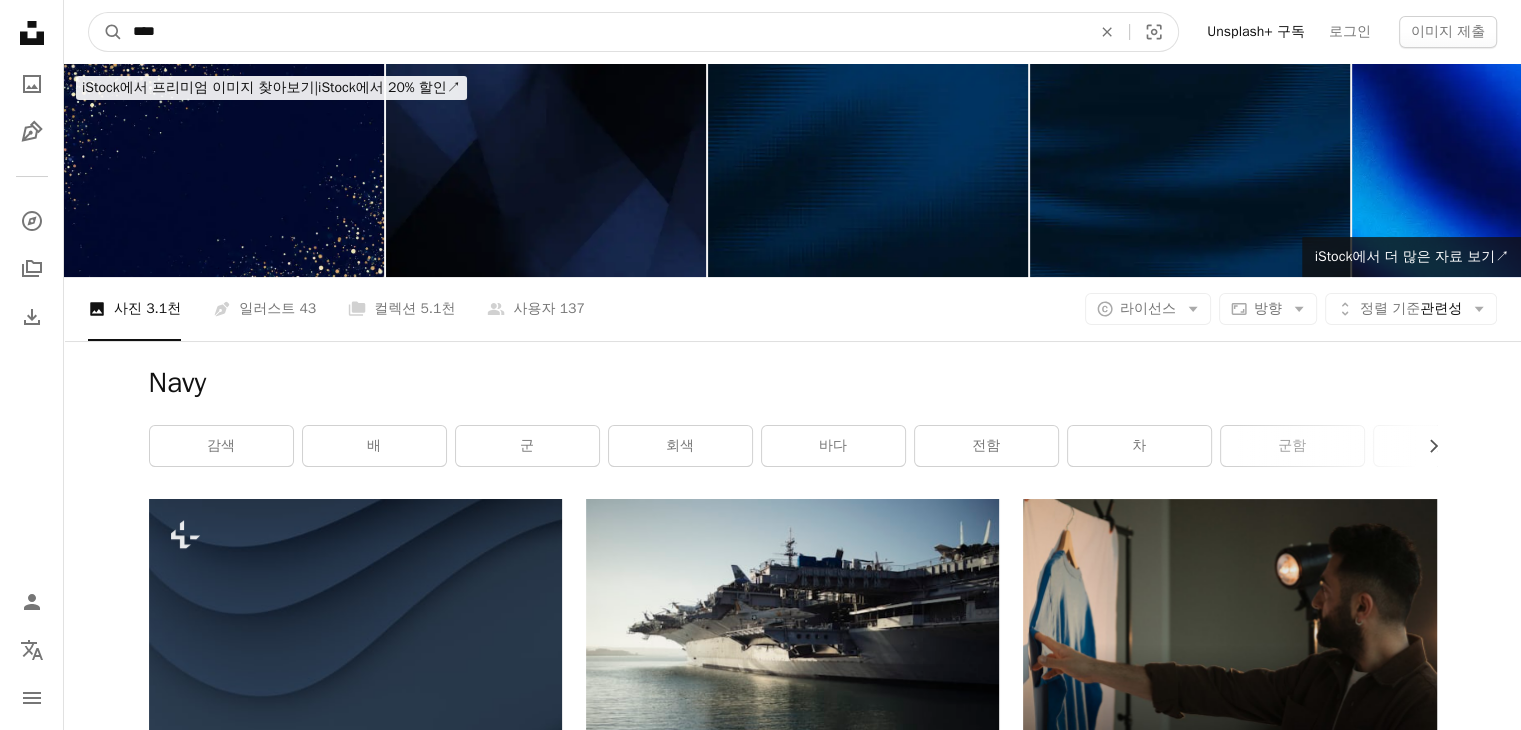 drag, startPoint x: 260, startPoint y: 15, endPoint x: 274, endPoint y: 23, distance: 16.124516 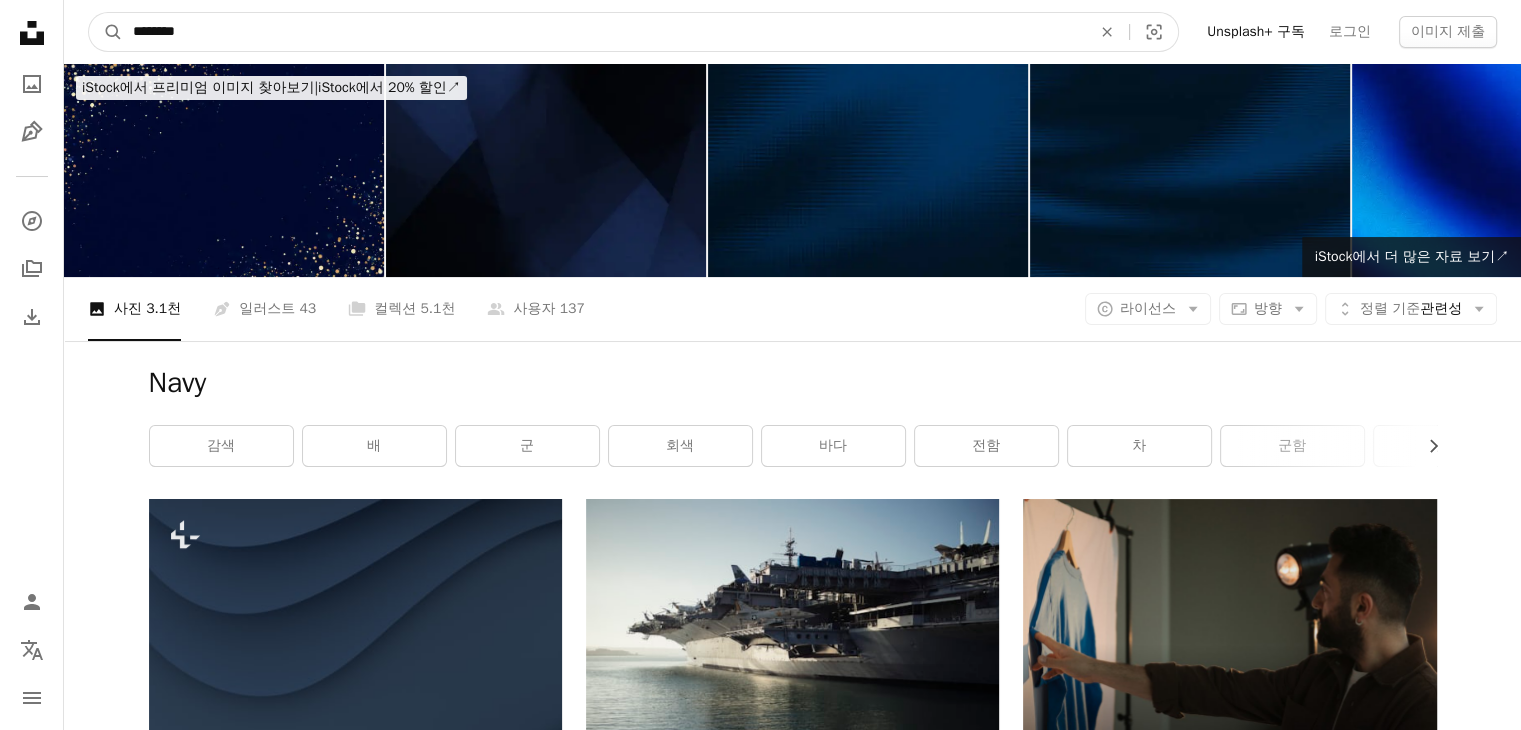 type on "*********" 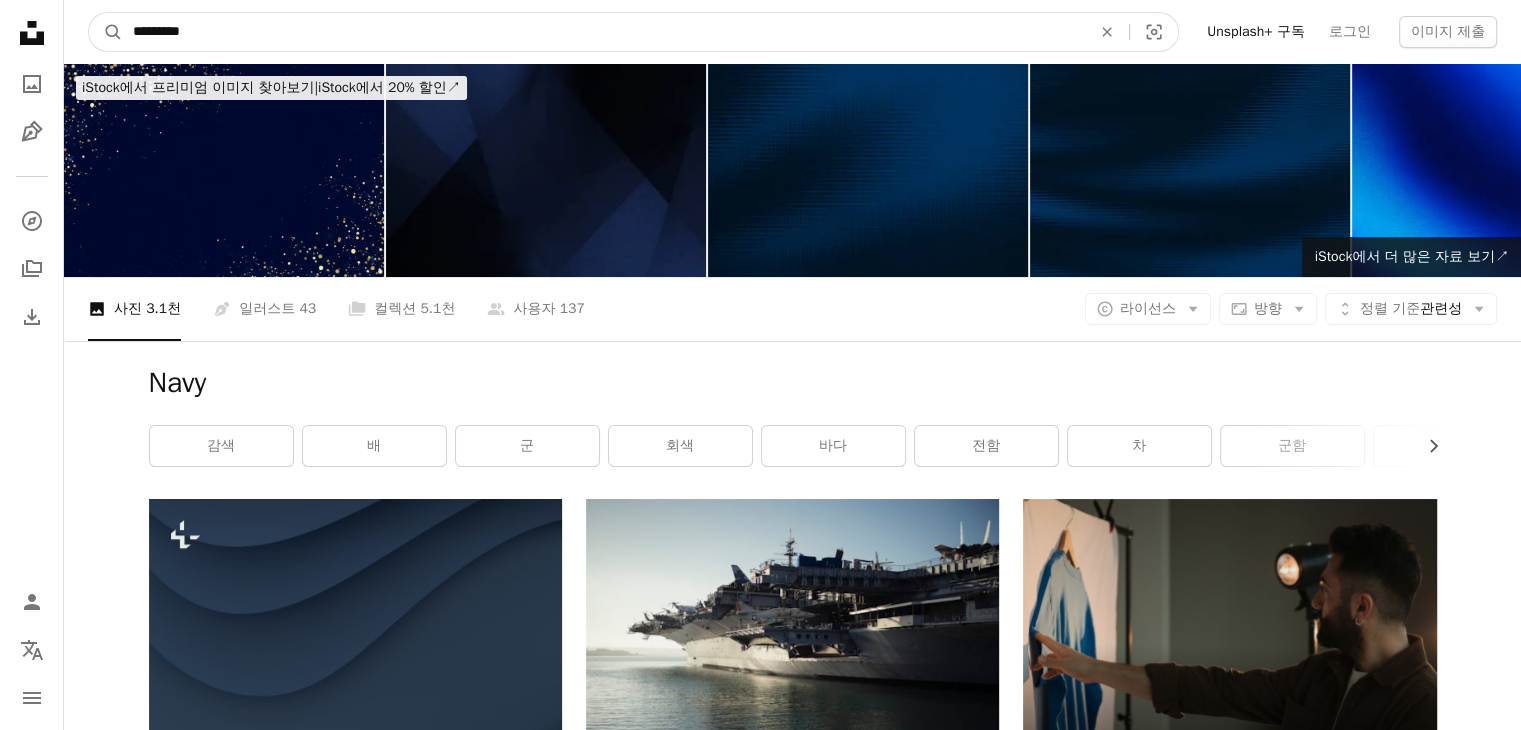 click on "A magnifying glass" at bounding box center (106, 32) 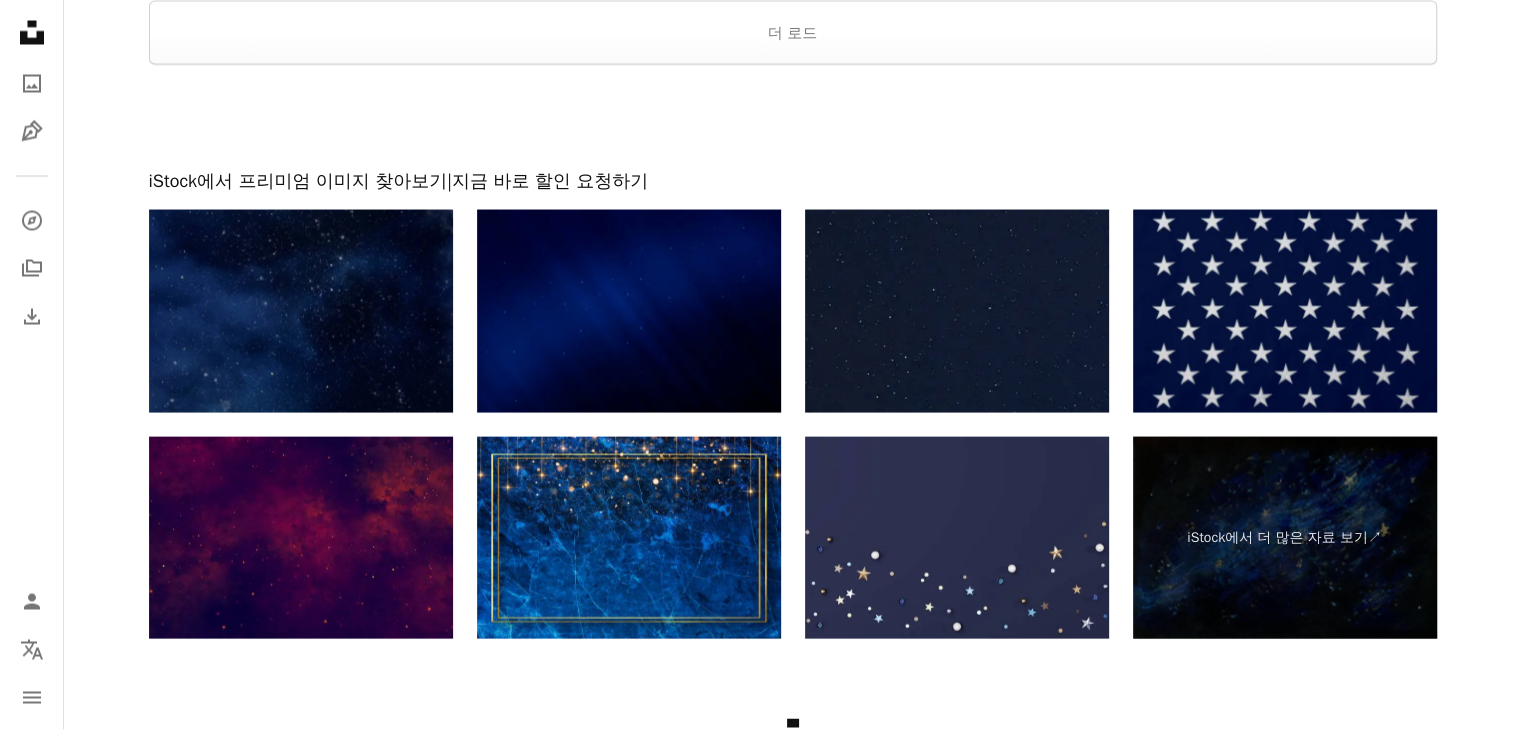 scroll, scrollTop: 0, scrollLeft: 0, axis: both 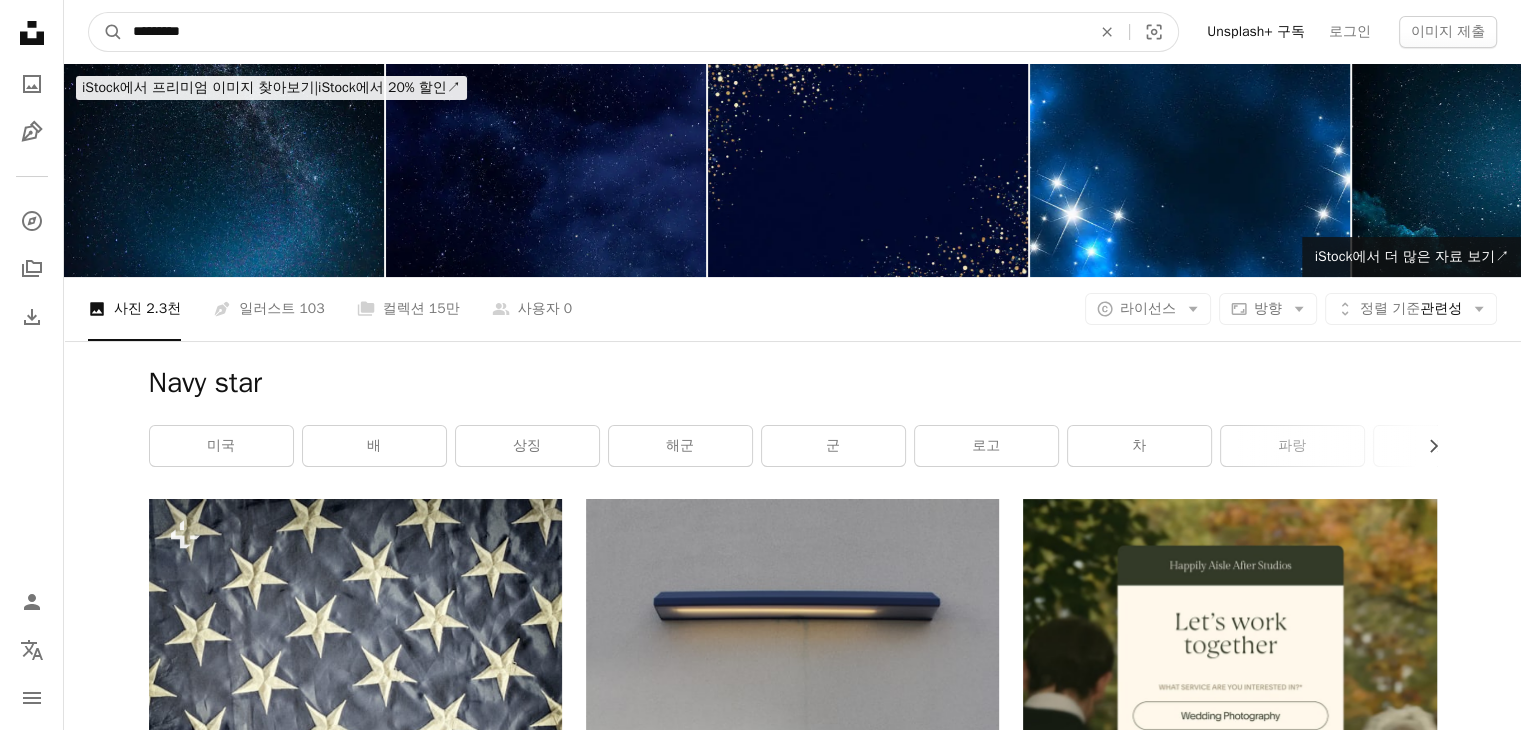 drag, startPoint x: 242, startPoint y: 24, endPoint x: 0, endPoint y: 49, distance: 243.2879 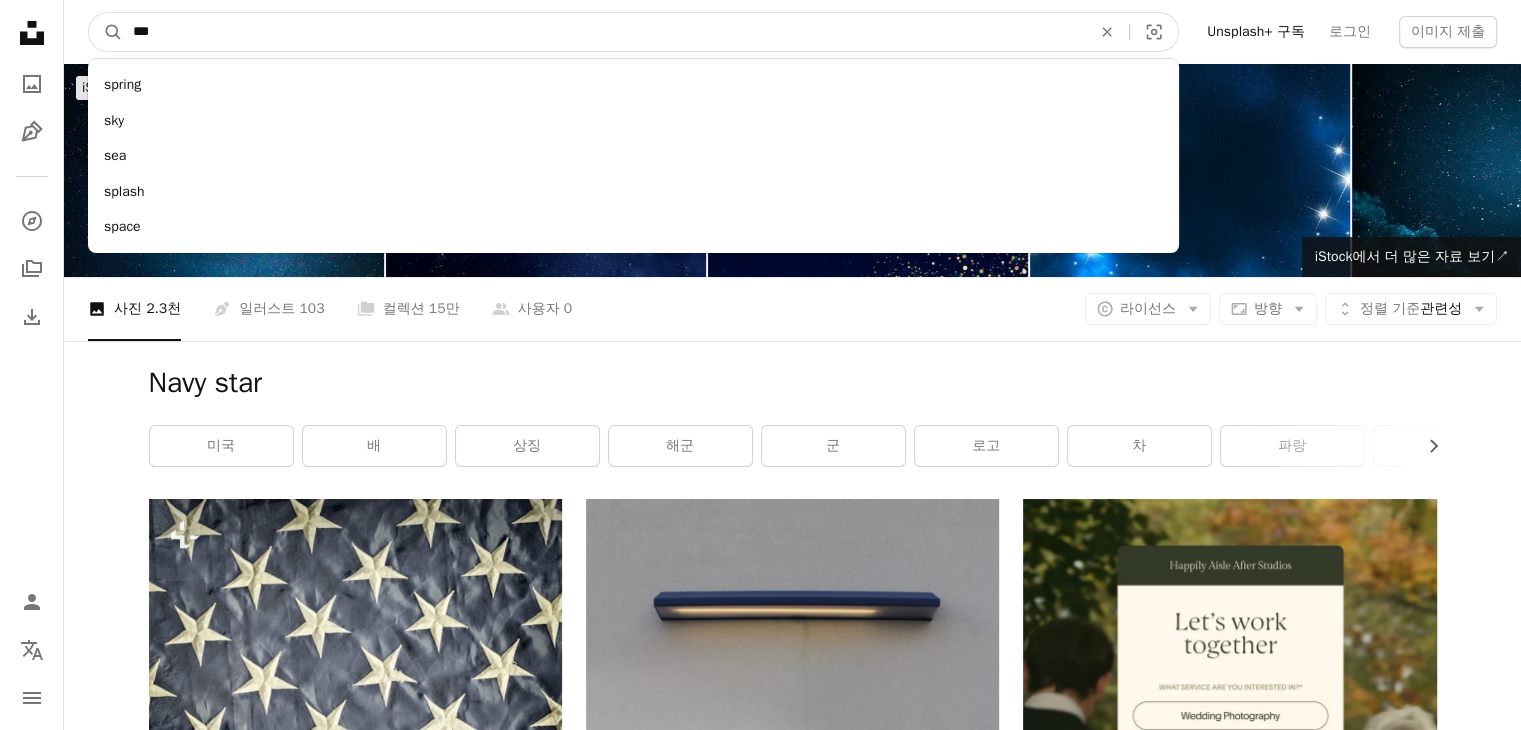 type on "****" 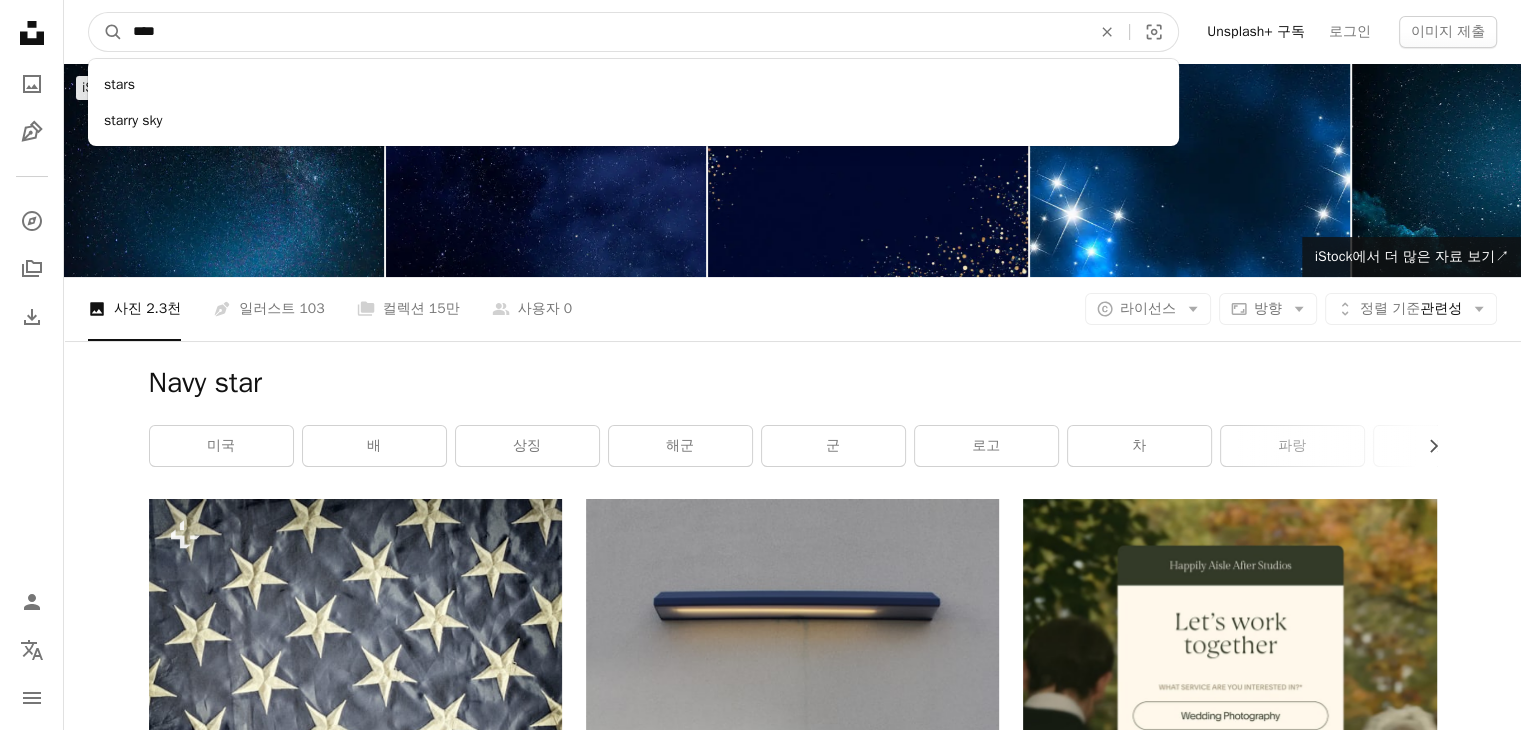 click on "A magnifying glass" at bounding box center [106, 32] 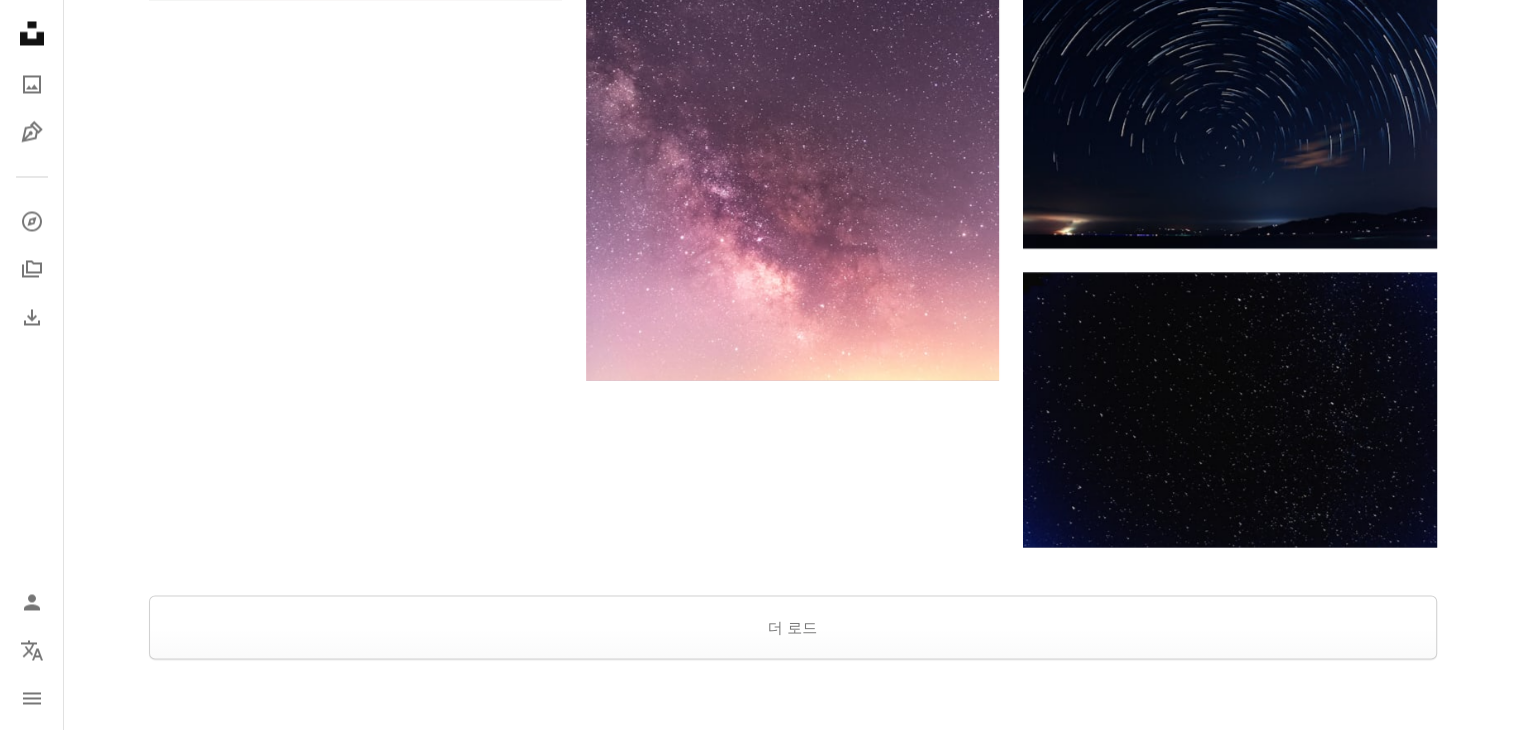 scroll, scrollTop: 3651, scrollLeft: 0, axis: vertical 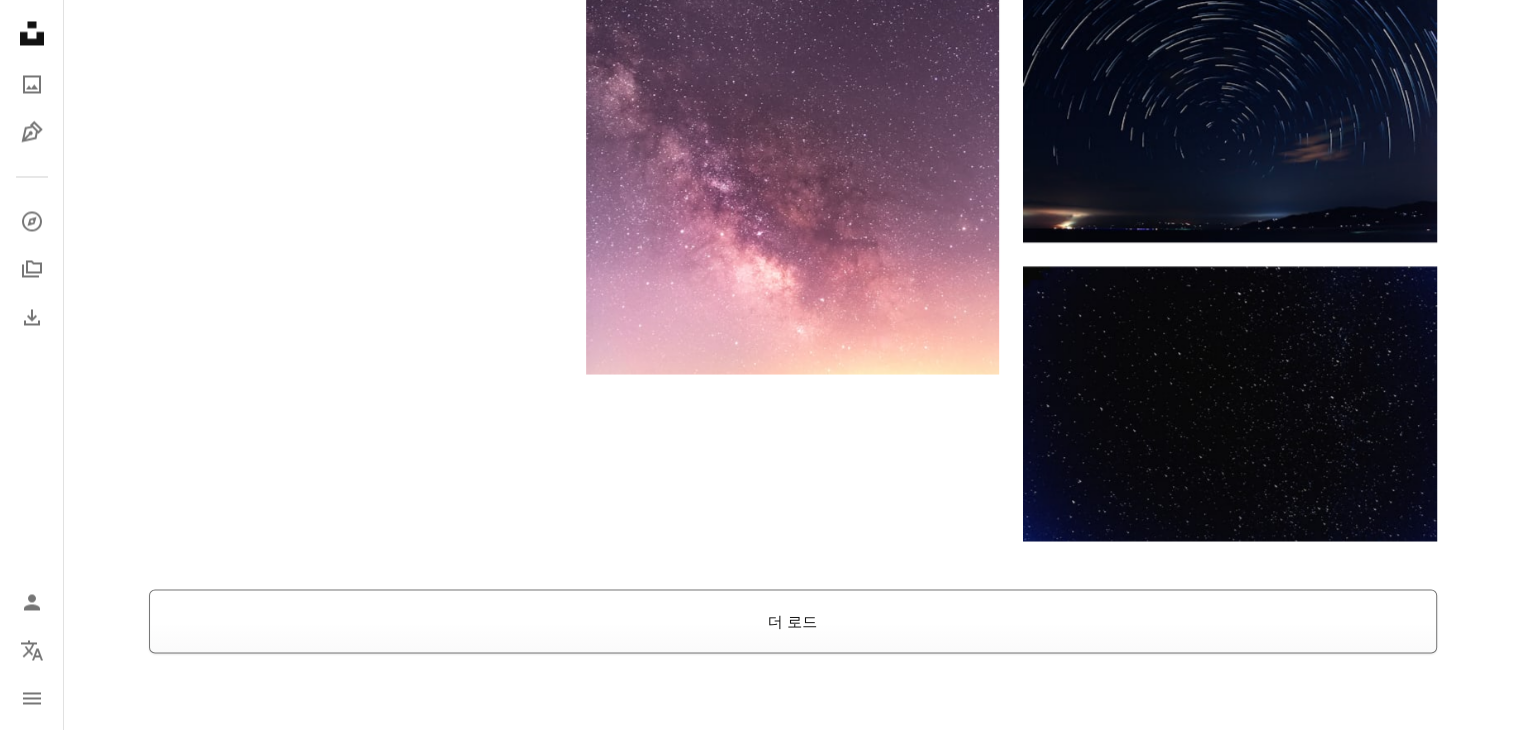 click on "더 로드" at bounding box center (793, 621) 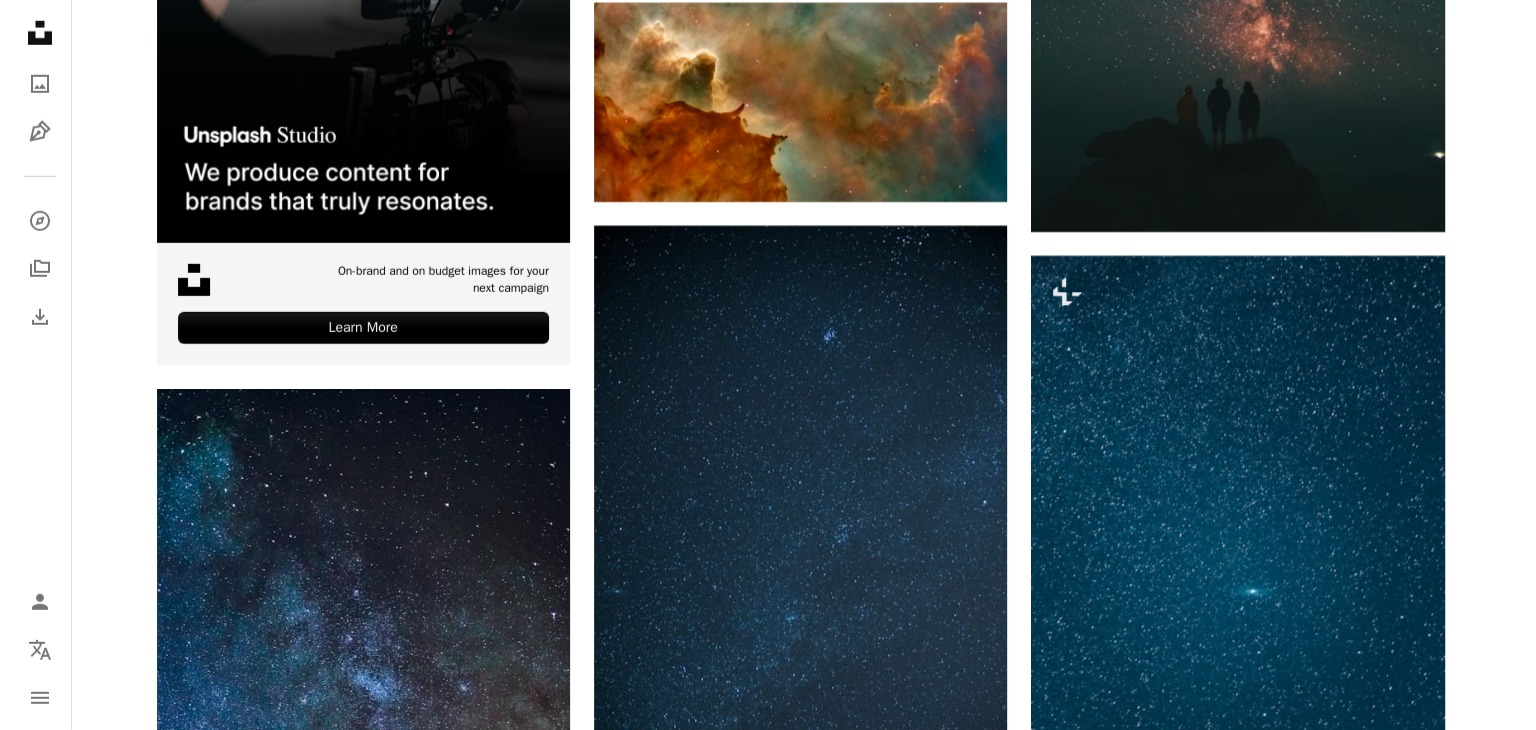 scroll, scrollTop: 7856, scrollLeft: 0, axis: vertical 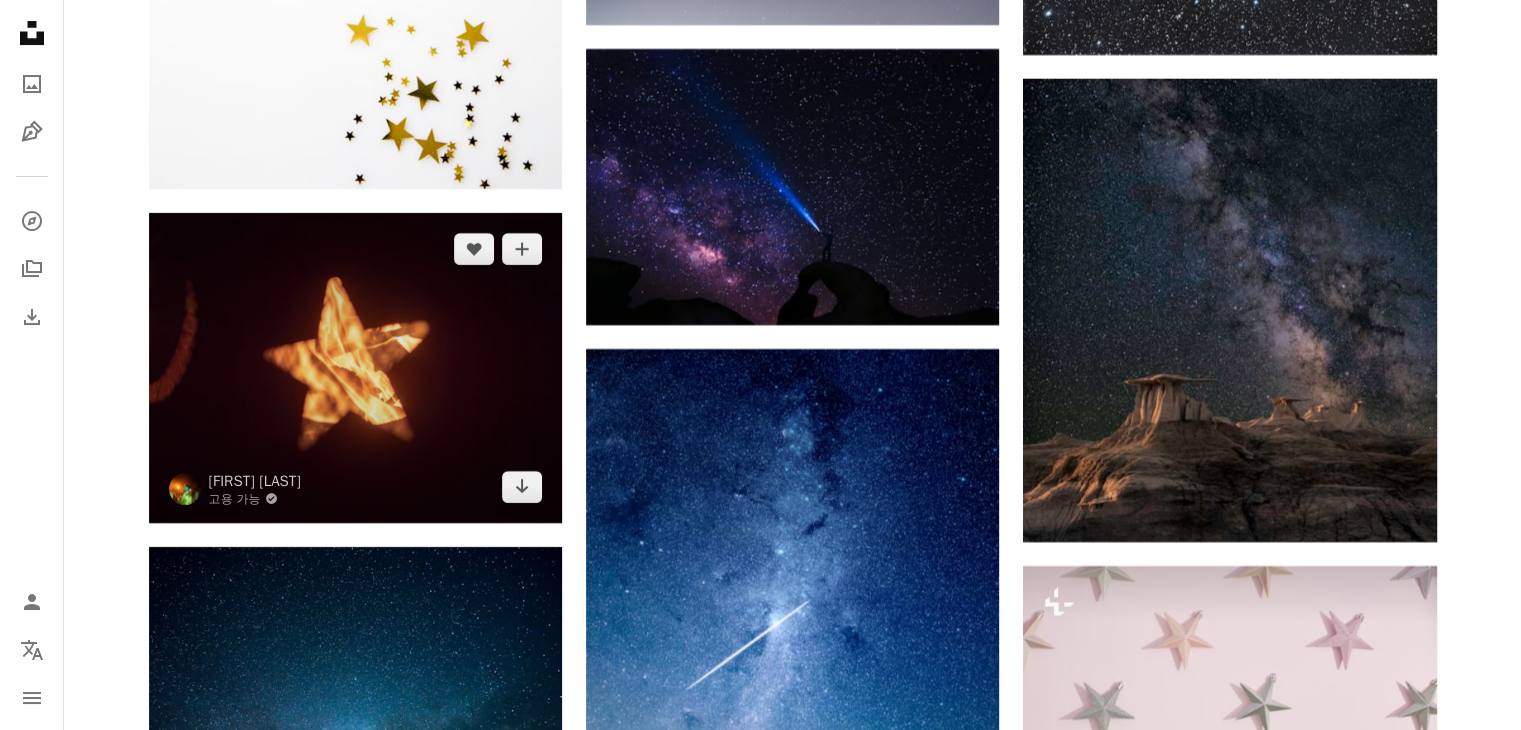 click at bounding box center (355, 368) 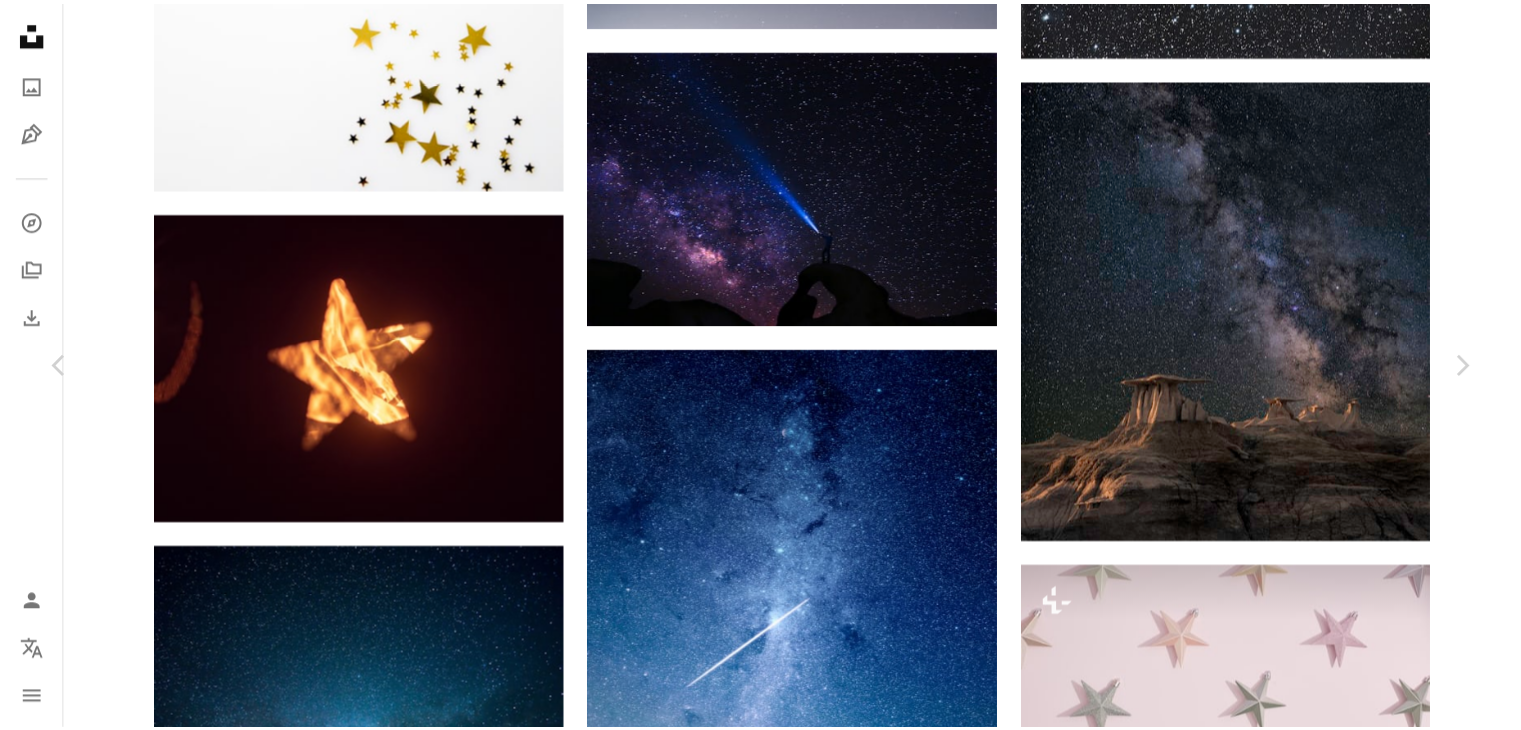 scroll, scrollTop: 6263, scrollLeft: 0, axis: vertical 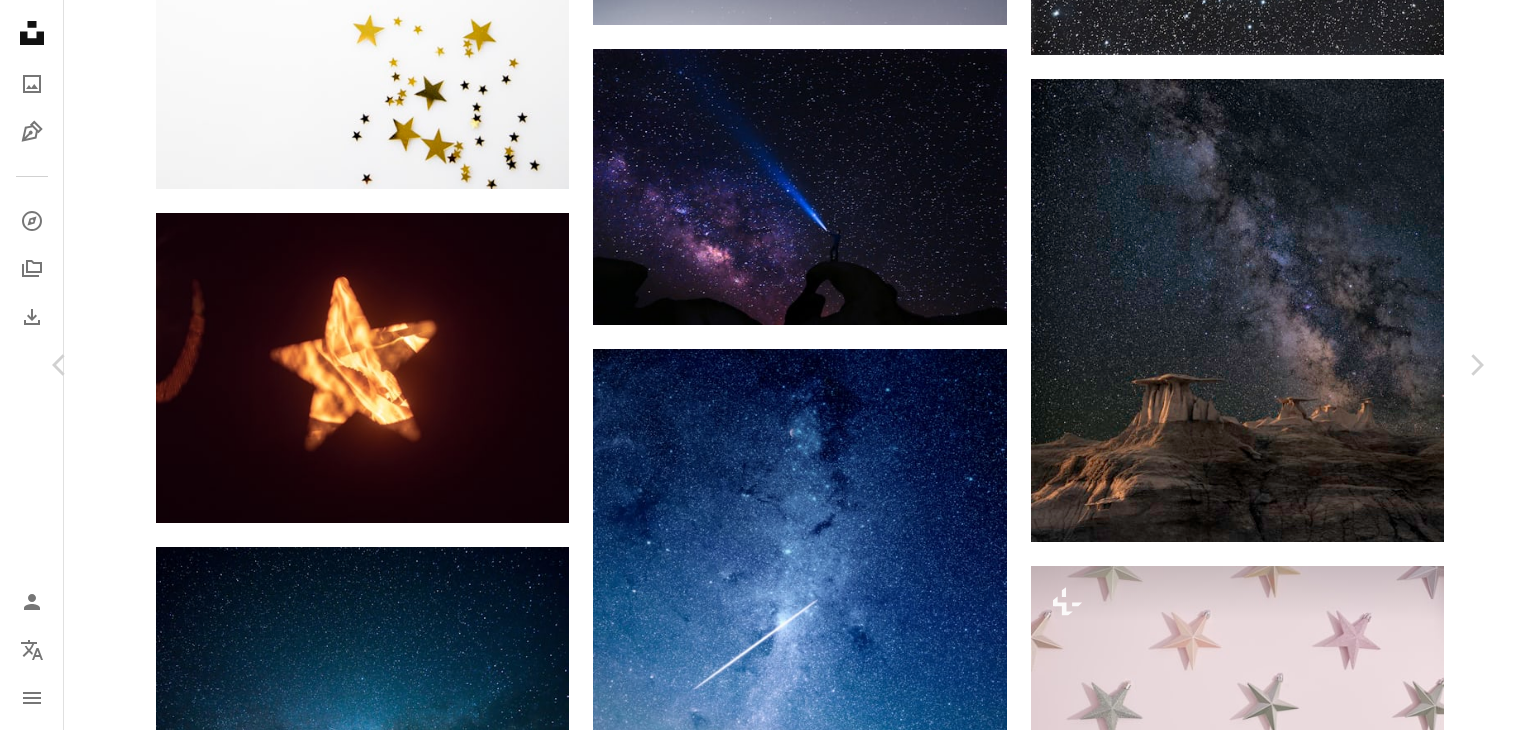 click on "An X shape Chevron left Chevron right [FIRST] [LAST] 고용 가능 A checkmark inside of a circle A heart A plus sign 무료 다운로드 Chevron down Zoom in 조회수 1,490,455 다운로드 23,039 A forward-right arrow 공유 Info icon 정보 More Actions Calendar outlined [DATE] 에 게시됨 Camera Panasonic, DC-G9 Safety Unsplash 라이선스 하에서 무료로 사용 가능 불 별 화덕 갈색 상징 별 기호 배경 iStock에서 프리미엄 관련 이미지 찾아보기  |  코드 UNSPLASH20로 20% 할인 혜택 받기 iStock에서 더 많은 자료 보기  ↗ 관련 이미지 A heart A plus sign [FIRST] Arrow pointing down A heart A plus sign [FIRST] Arrow pointing down Plus sign for Unsplash+ A heart A plus sign [FIRST] Unsplash+ 용 A lock 다운로드 A heart A plus sign [FIRST] Arrow pointing down A heart A plus sign [FIRST] Arrow pointing down Plus sign for Unsplash+ A heart A plus sign [FIRST] Unsplash+ 용 A lock 다운로드 Plus sign for Unsplash+" at bounding box center (768, 3655) 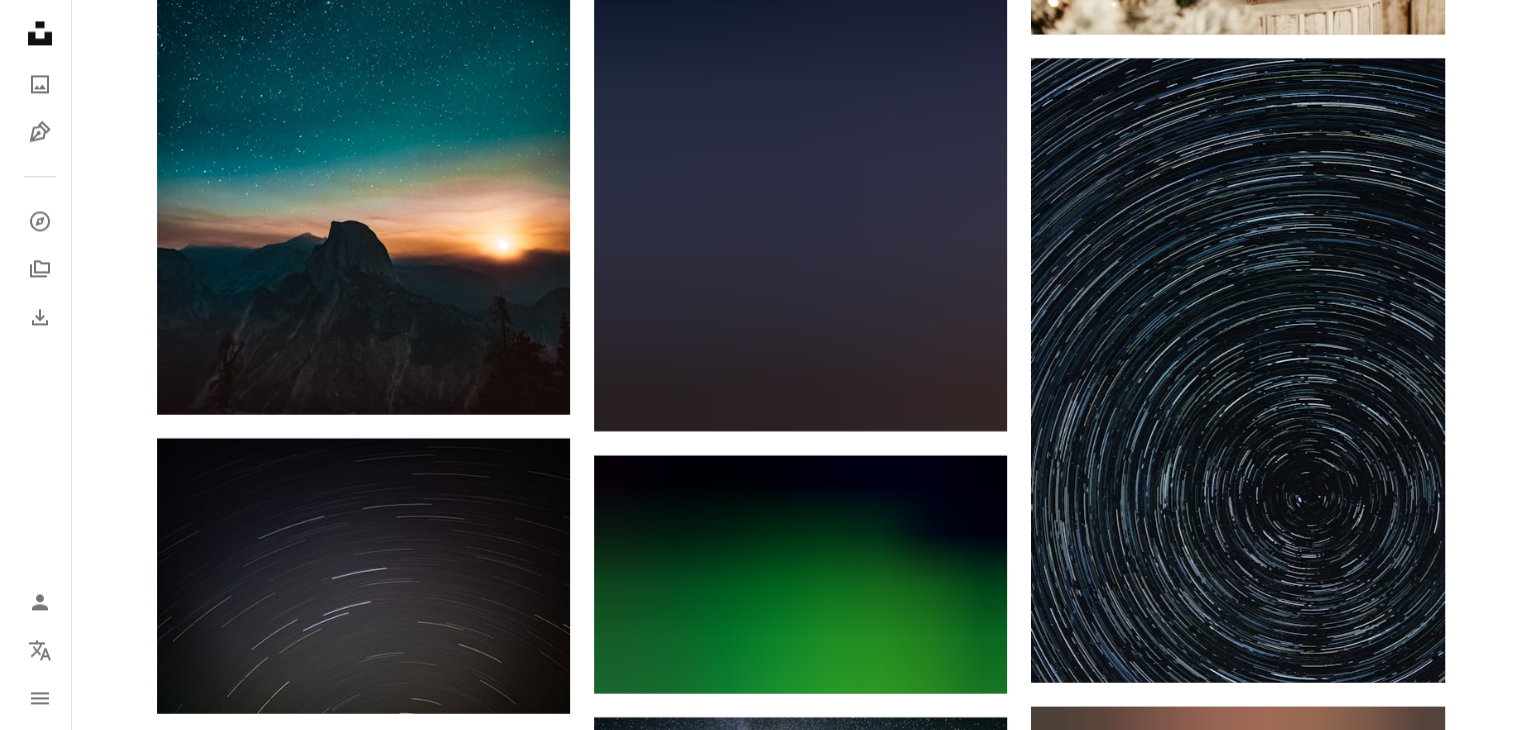 scroll, scrollTop: 19863, scrollLeft: 0, axis: vertical 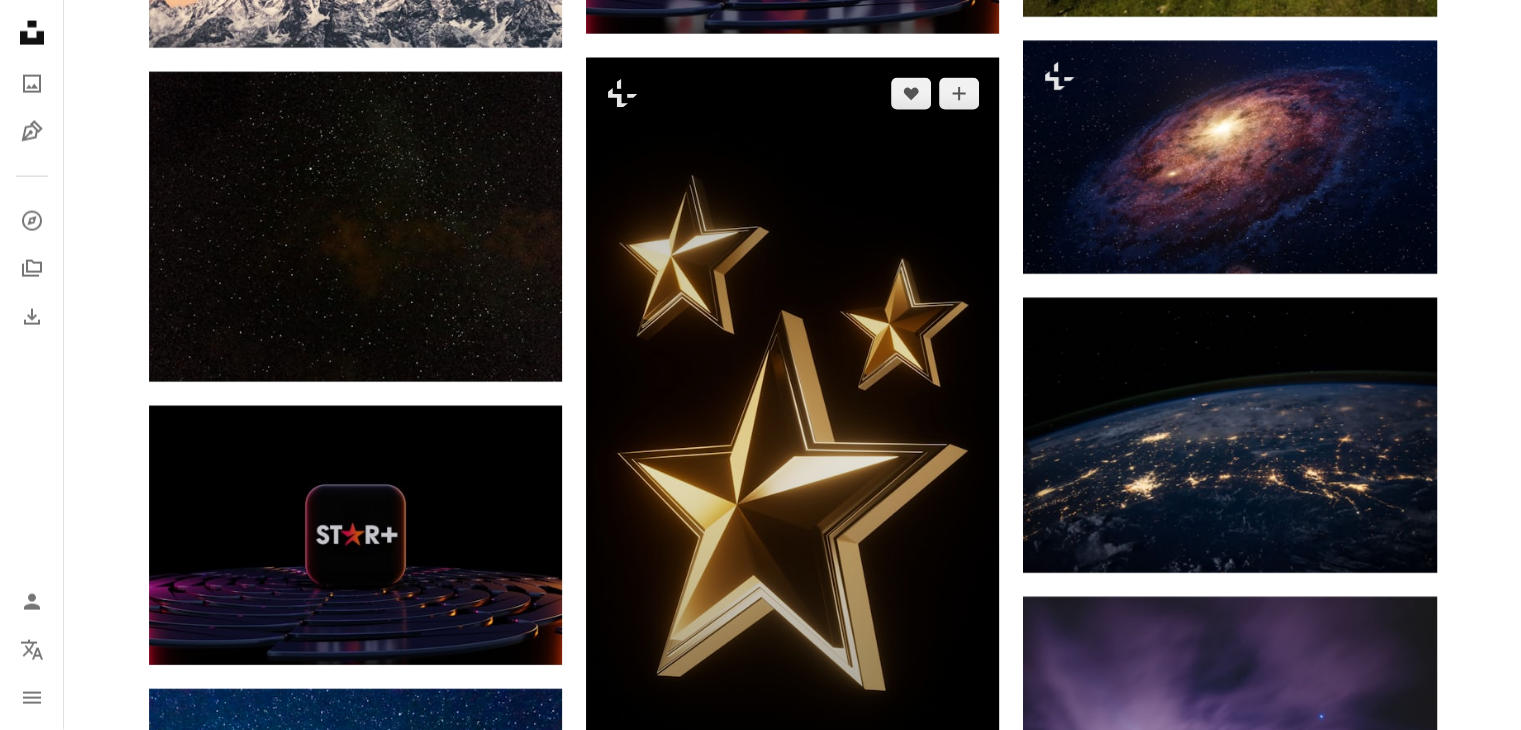 click at bounding box center [792, 425] 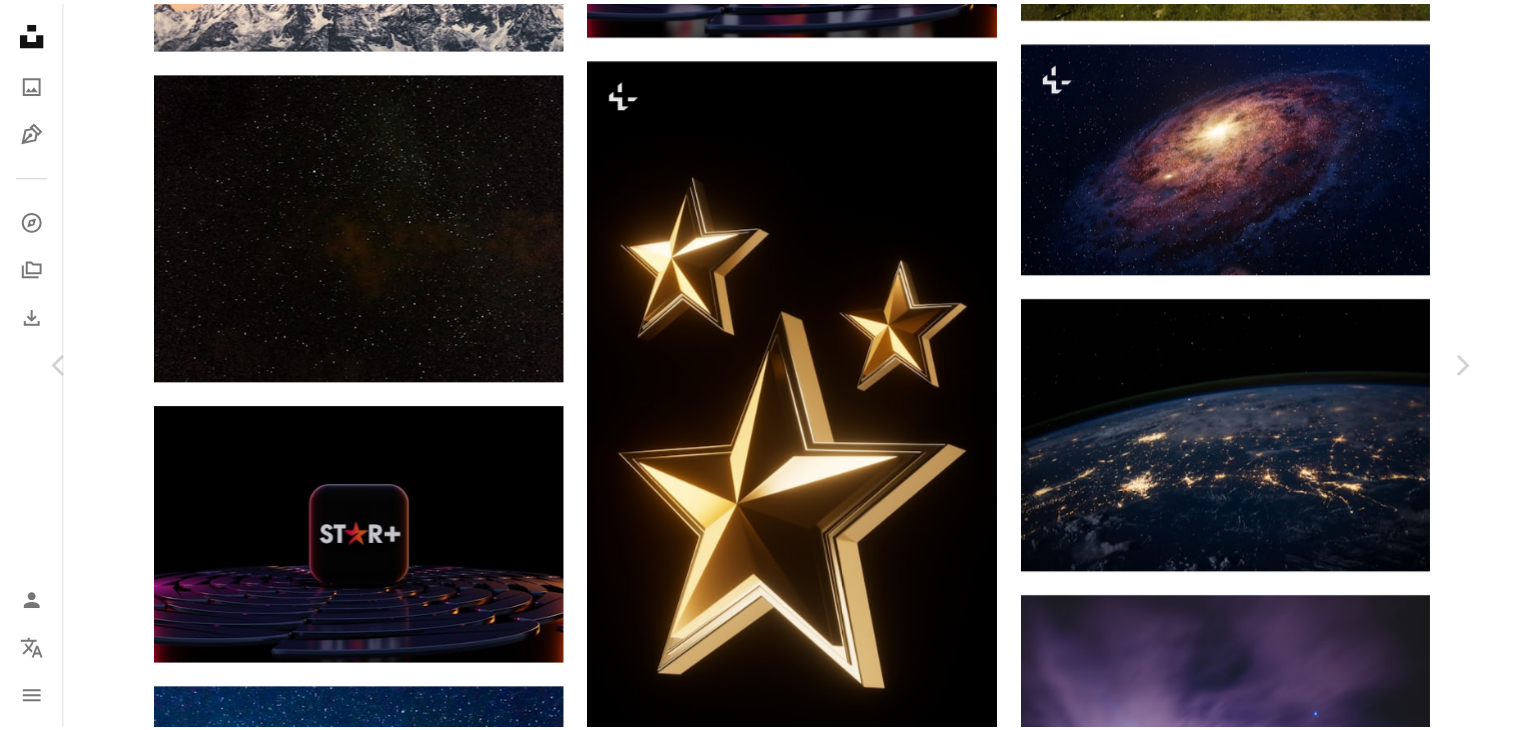 scroll, scrollTop: 4289, scrollLeft: 0, axis: vertical 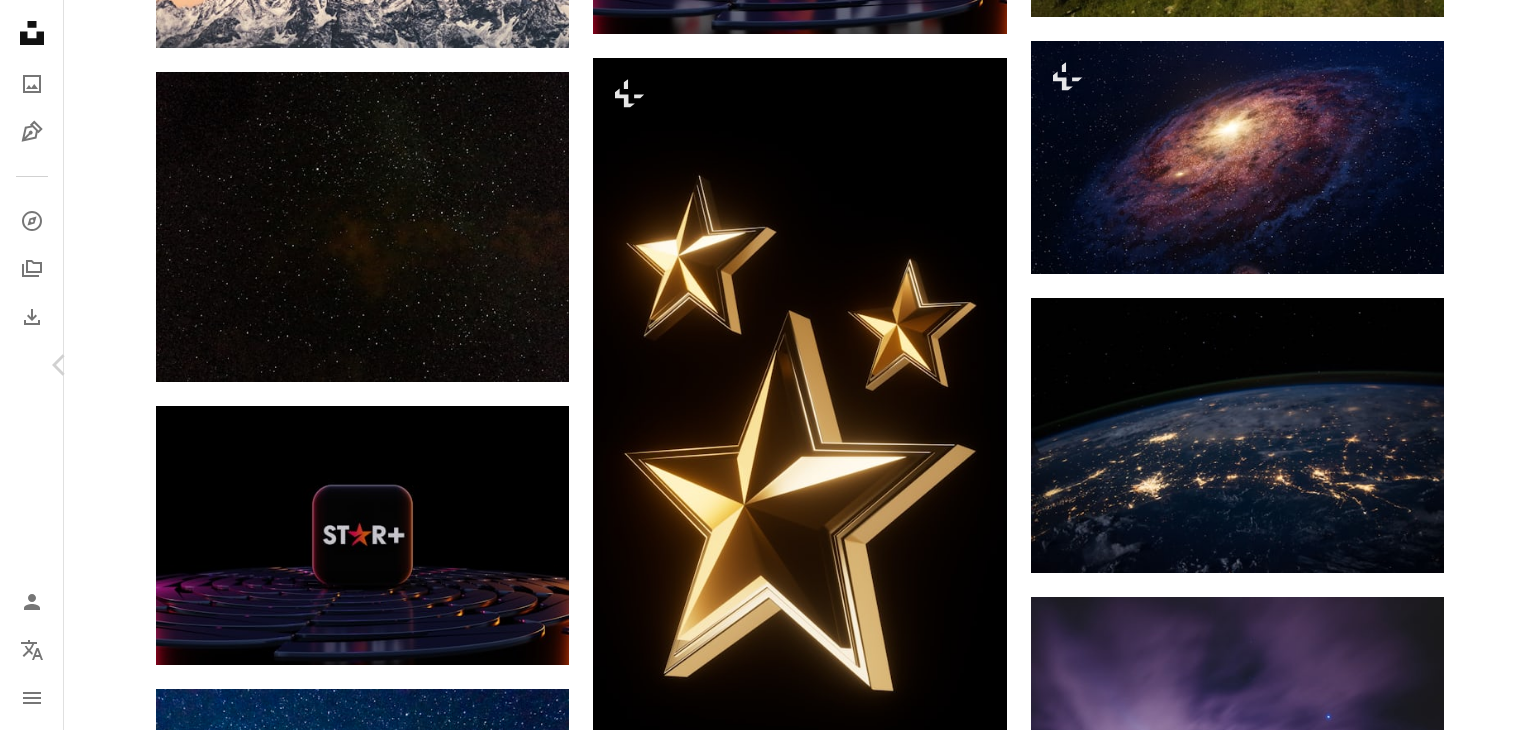 click on "Chevron right" at bounding box center (1476, 365) 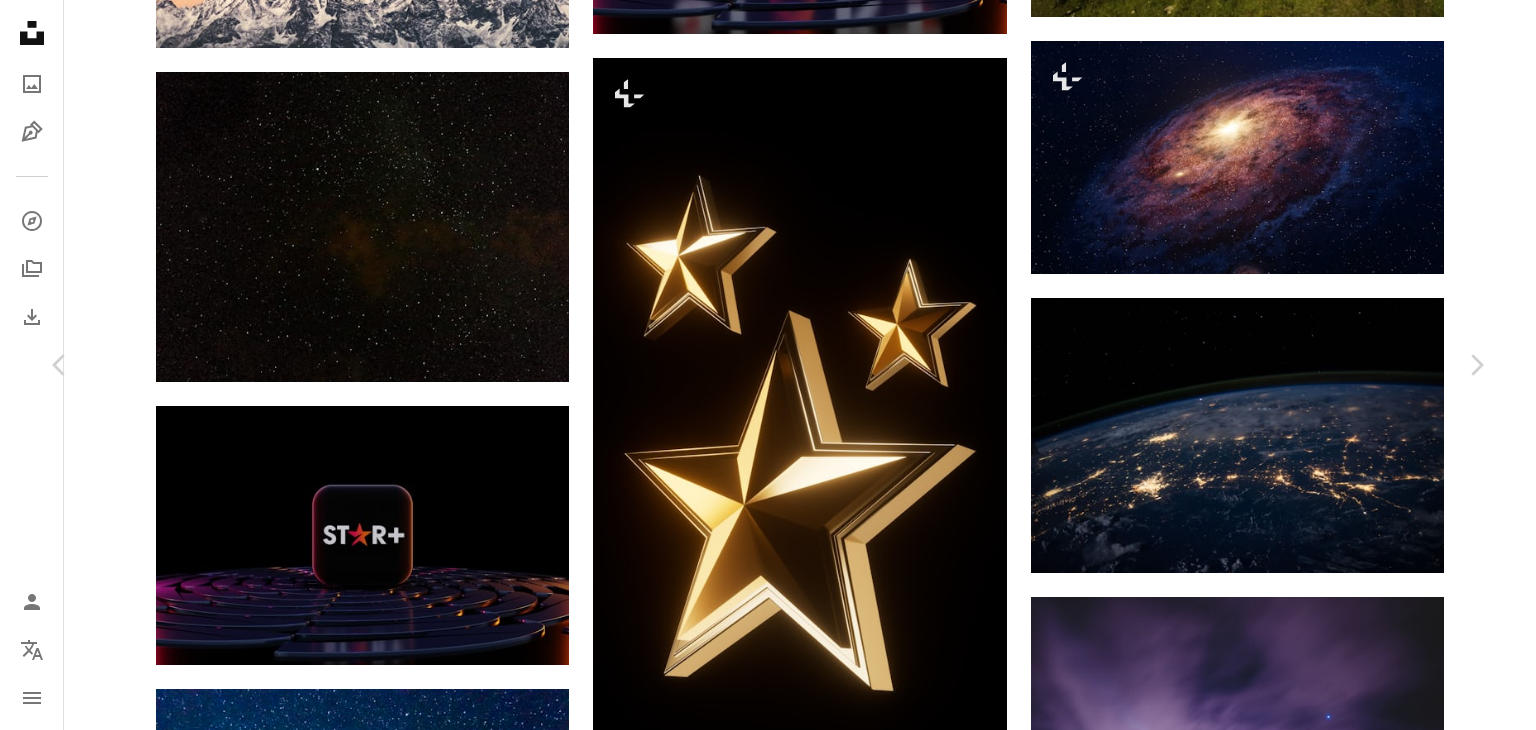 click on "An X shape Chevron left Chevron right [FIRST] [LAST] 고용 가능 A checkmark inside of a circle A heart A plus sign 무료 다운로드 Chevron down Zoom in 조회수 5,515,921 다운로드 40,496 소개 매체 사진 A forward-right arrow 공유 Info icon 정보 More Actions Calendar outlined 2015년 9월 18일 에 게시됨 Camera NIKON CORPORATION, NIKON D3200 Safety Unsplash 라이선스 하에서 무료로 사용 가능 숲 파랑 녹색 밤하늘 밤 별 나무 호수 별 우리 은하 빛 남빛 별자리 스카이 라이트 우주 사람의 사람 식물 우주 은하 무료 스톡 사진 iStock에서 프리미엄 관련 이미지 찾아보기  |  코드 UNSPLASH20로 20% 할인 혜택 받기 관련 이미지" at bounding box center (768, 6053) 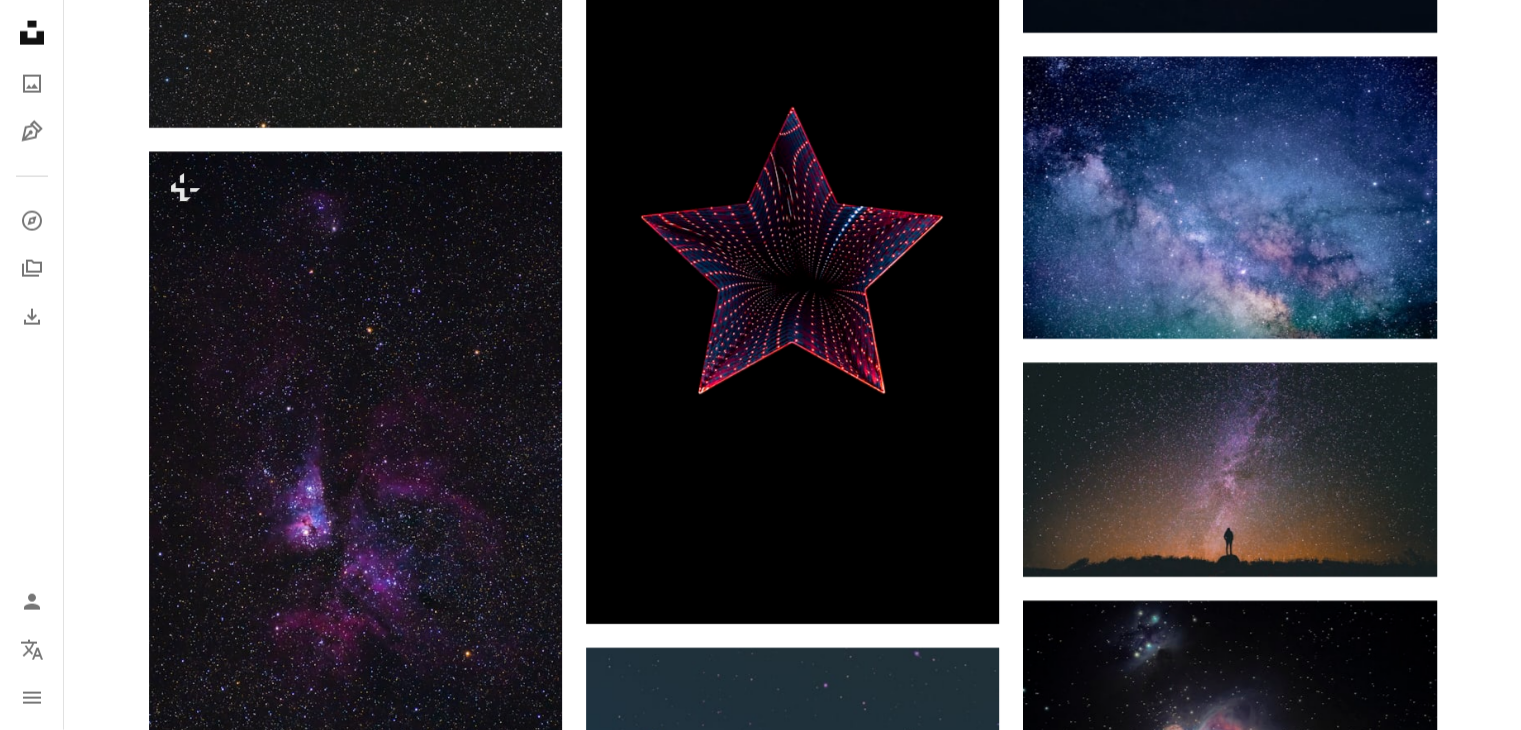 scroll, scrollTop: 0, scrollLeft: 0, axis: both 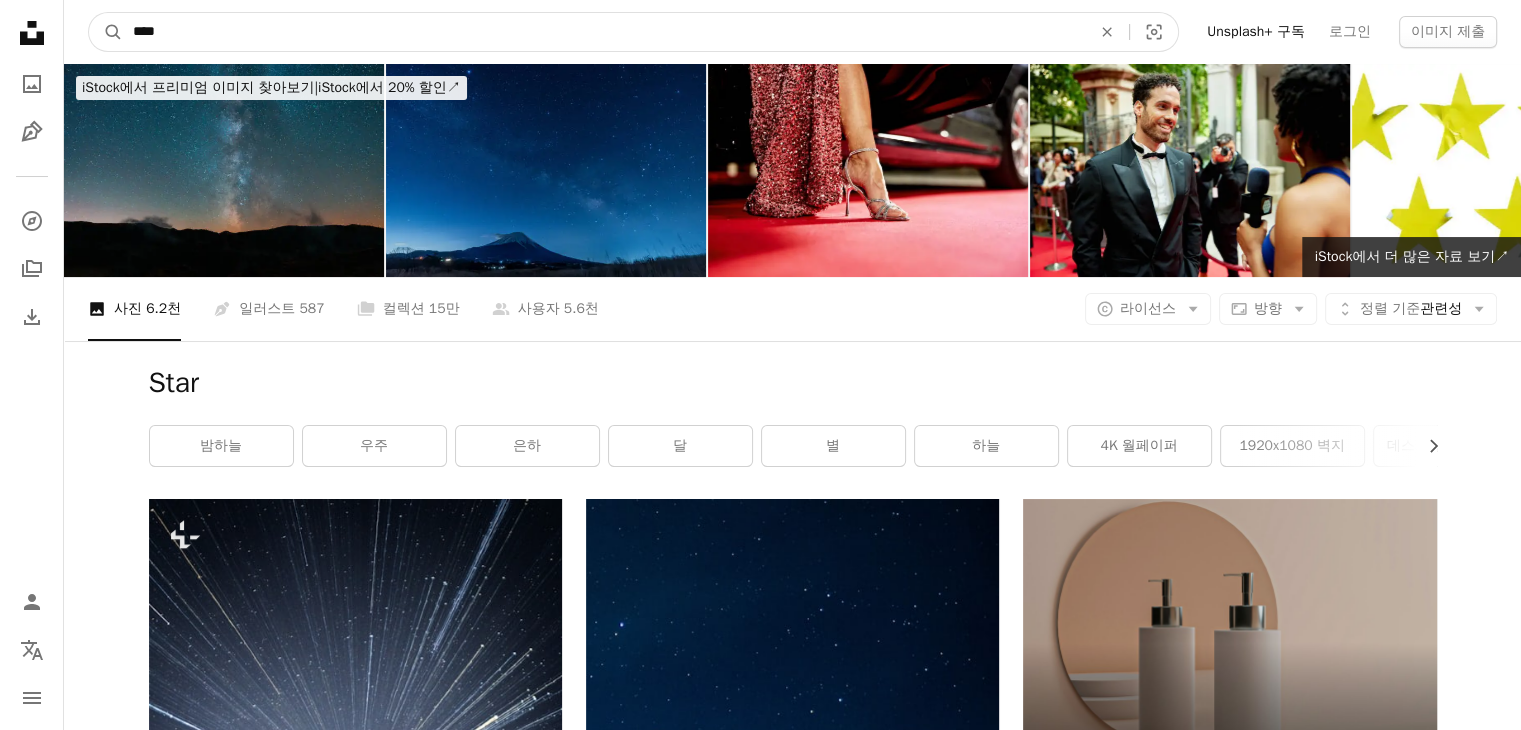 click on "****" at bounding box center [604, 32] 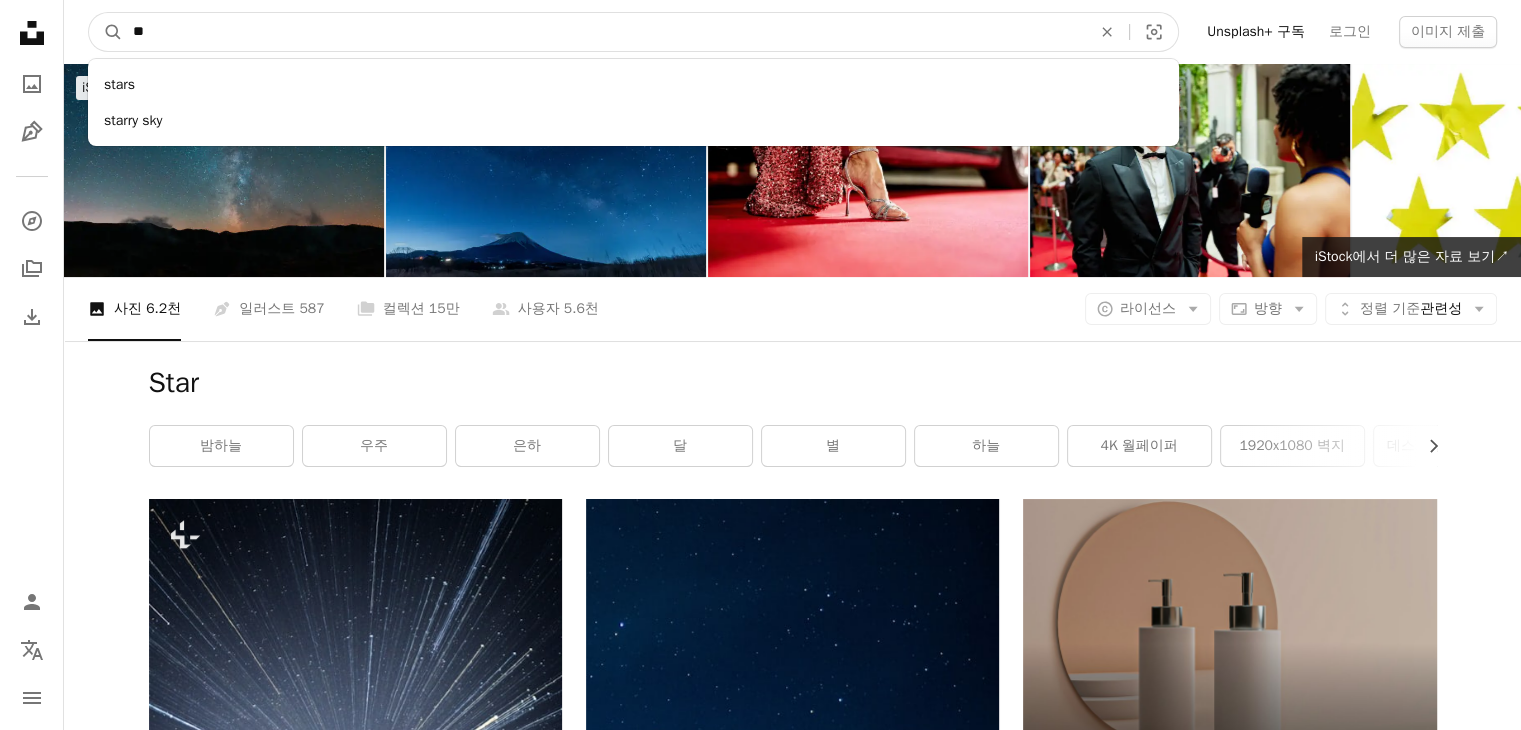 type on "*" 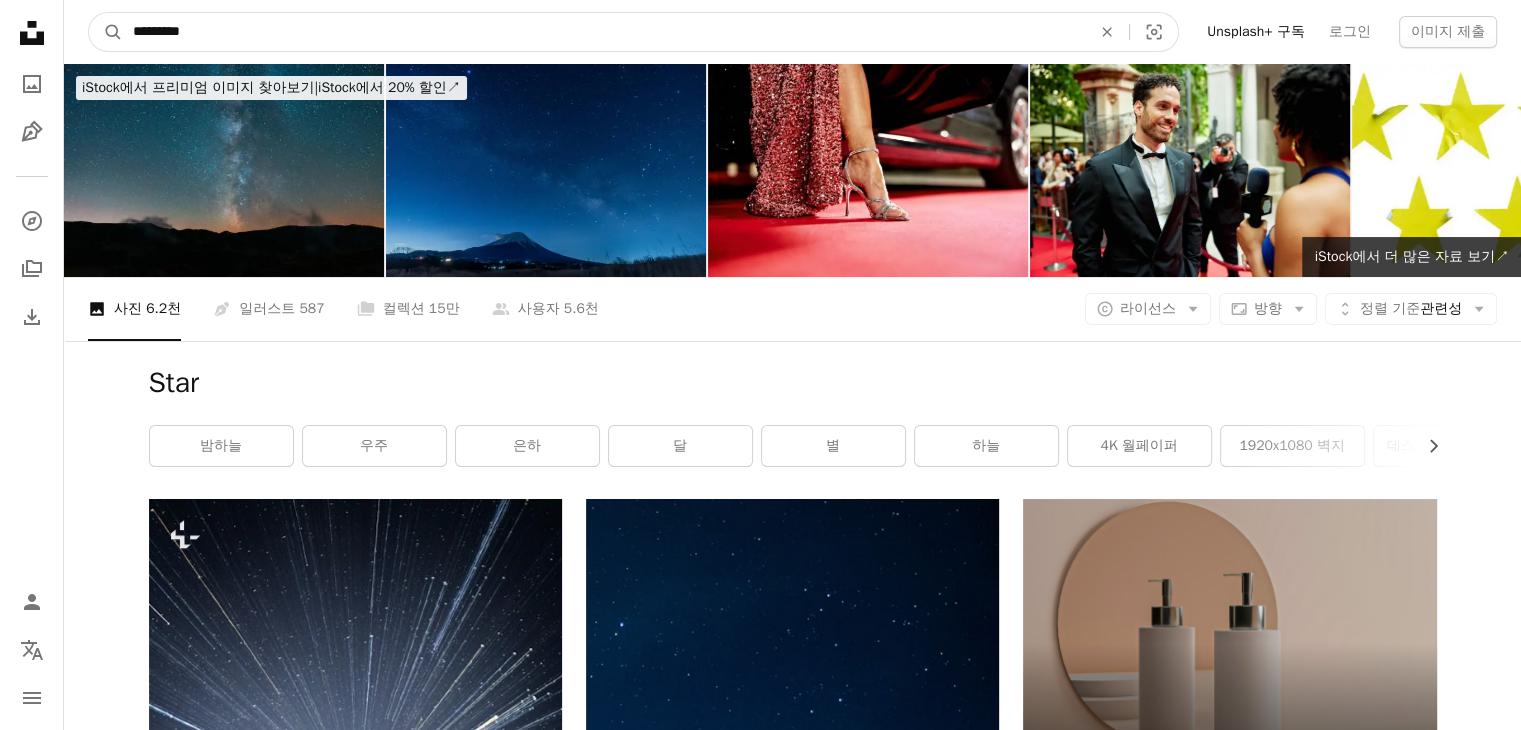 type on "**********" 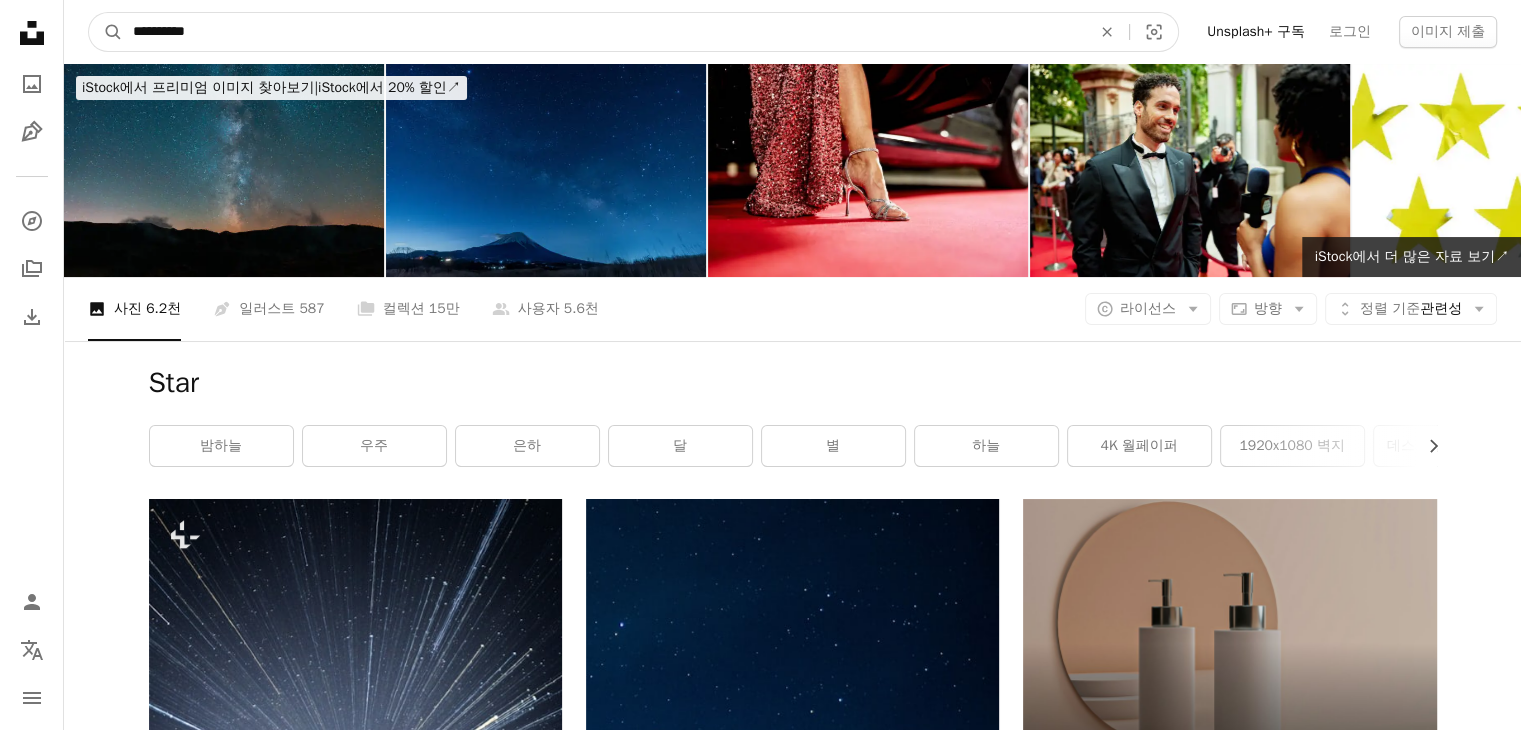click on "A magnifying glass" at bounding box center (106, 32) 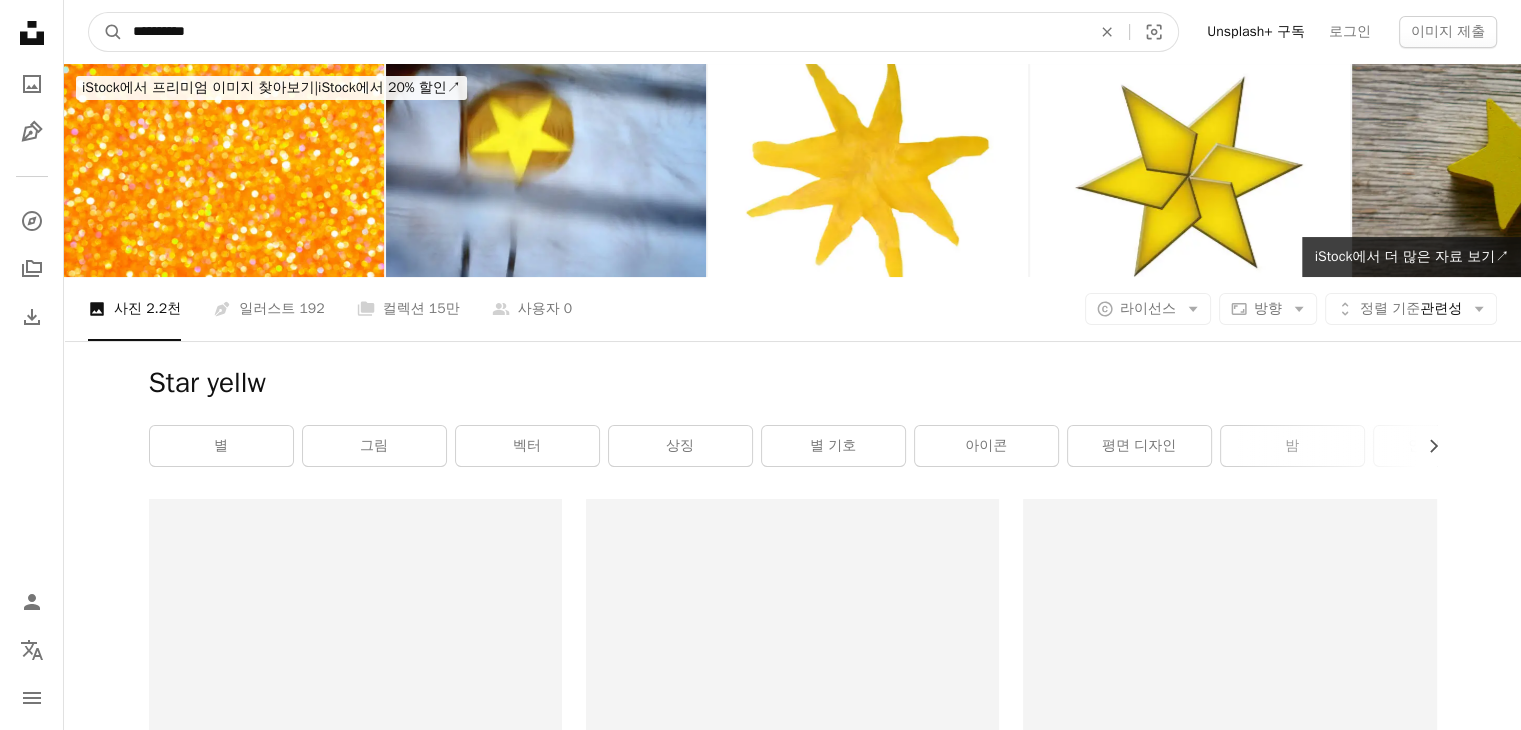 click on "**********" at bounding box center [604, 32] 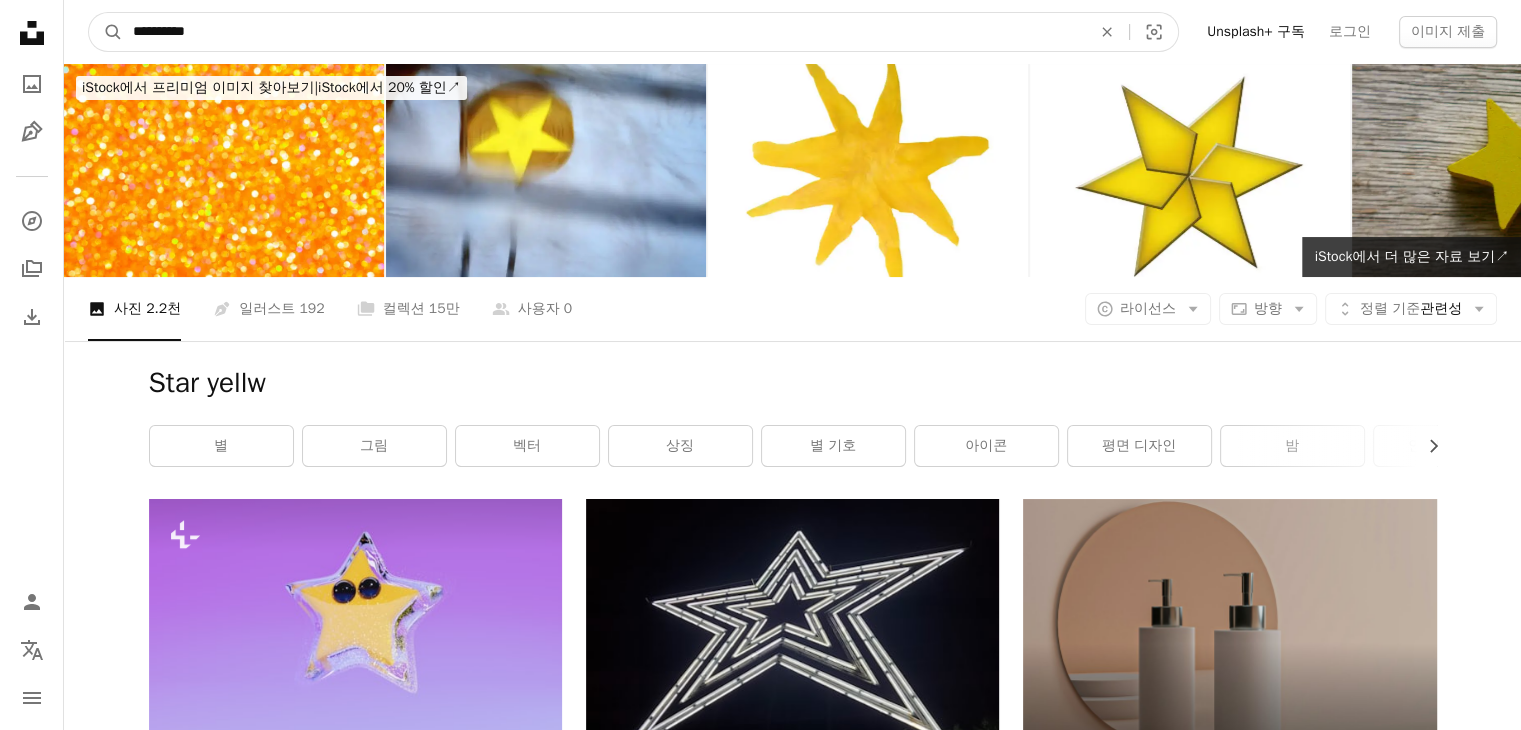 type on "**********" 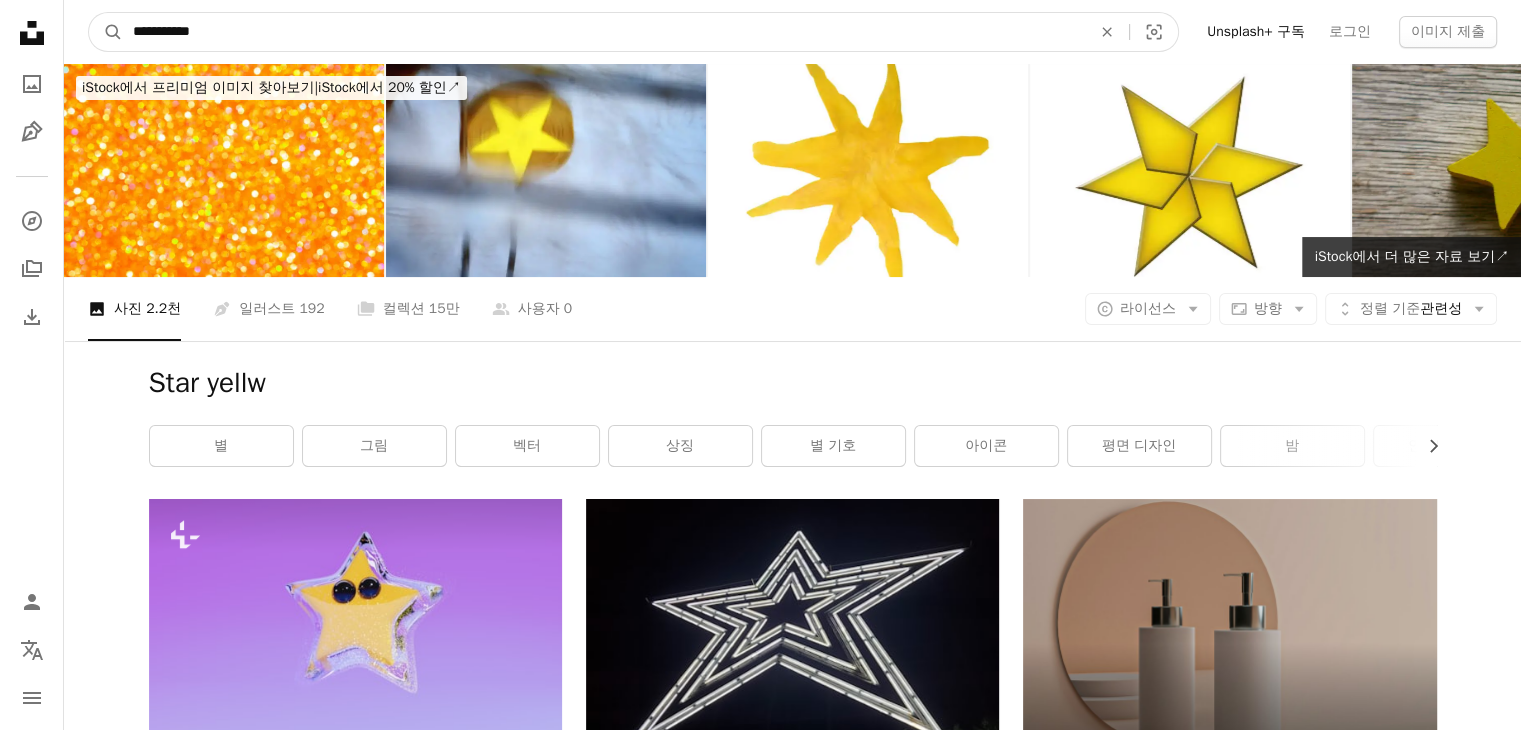click on "A magnifying glass" at bounding box center (106, 32) 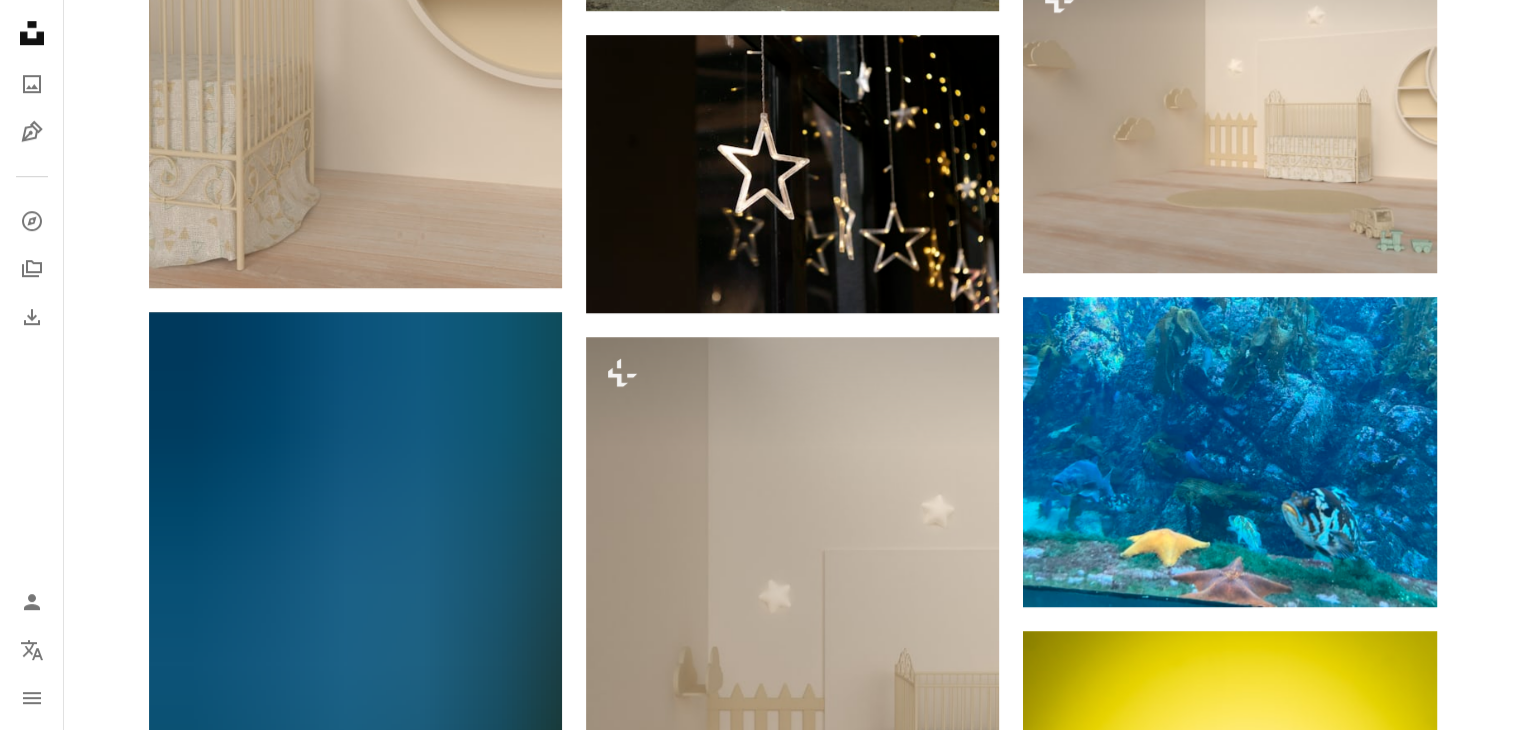scroll, scrollTop: 0, scrollLeft: 0, axis: both 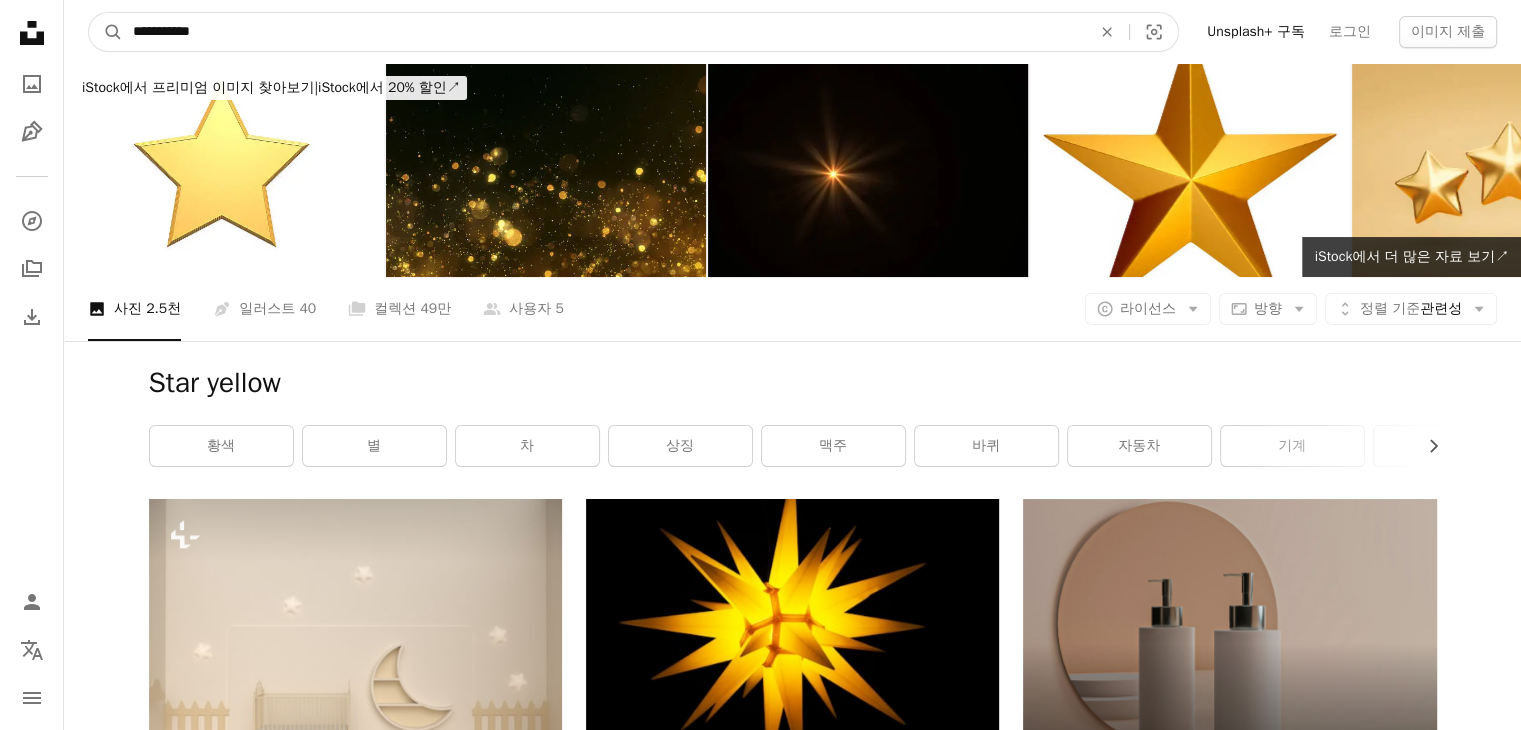 click on "**********" at bounding box center [604, 32] 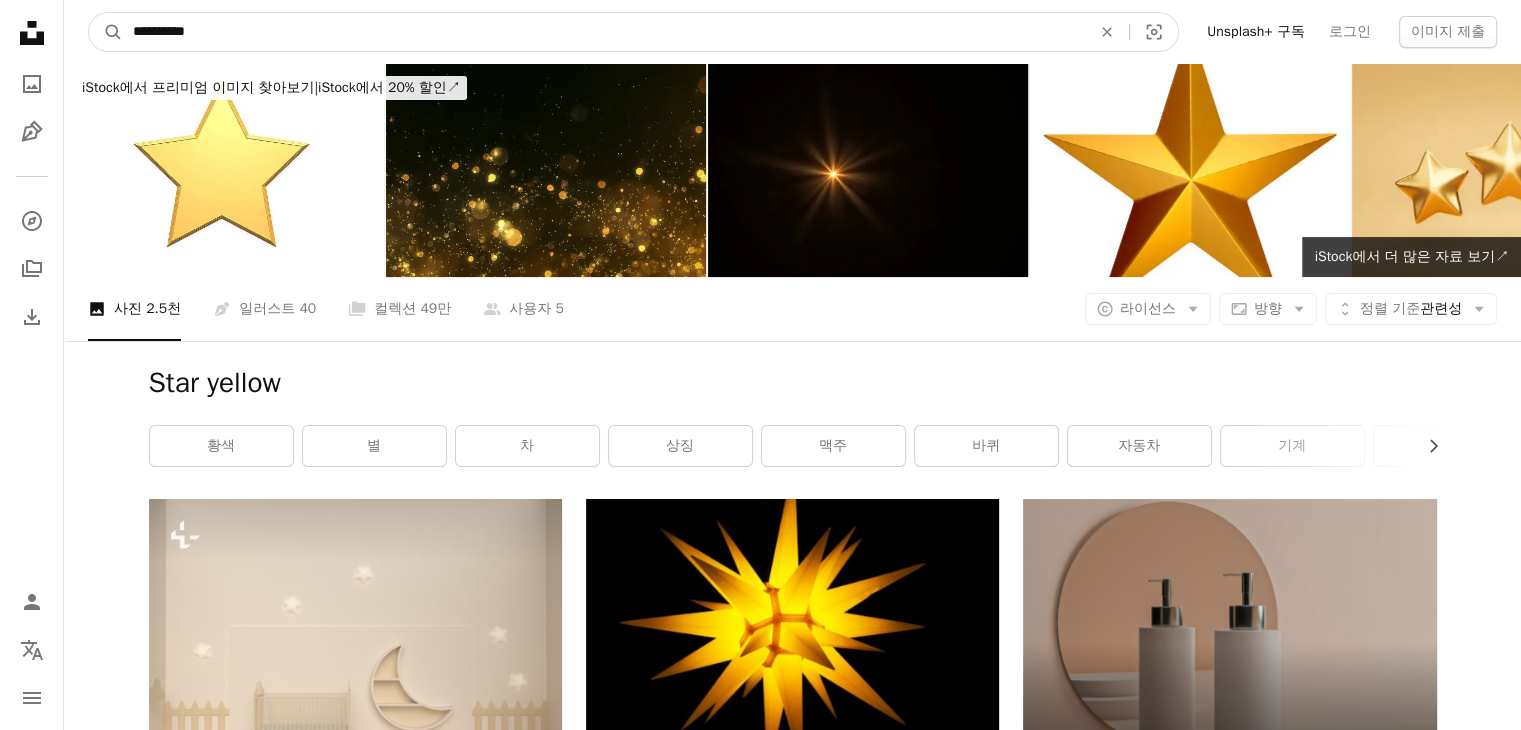 type on "**********" 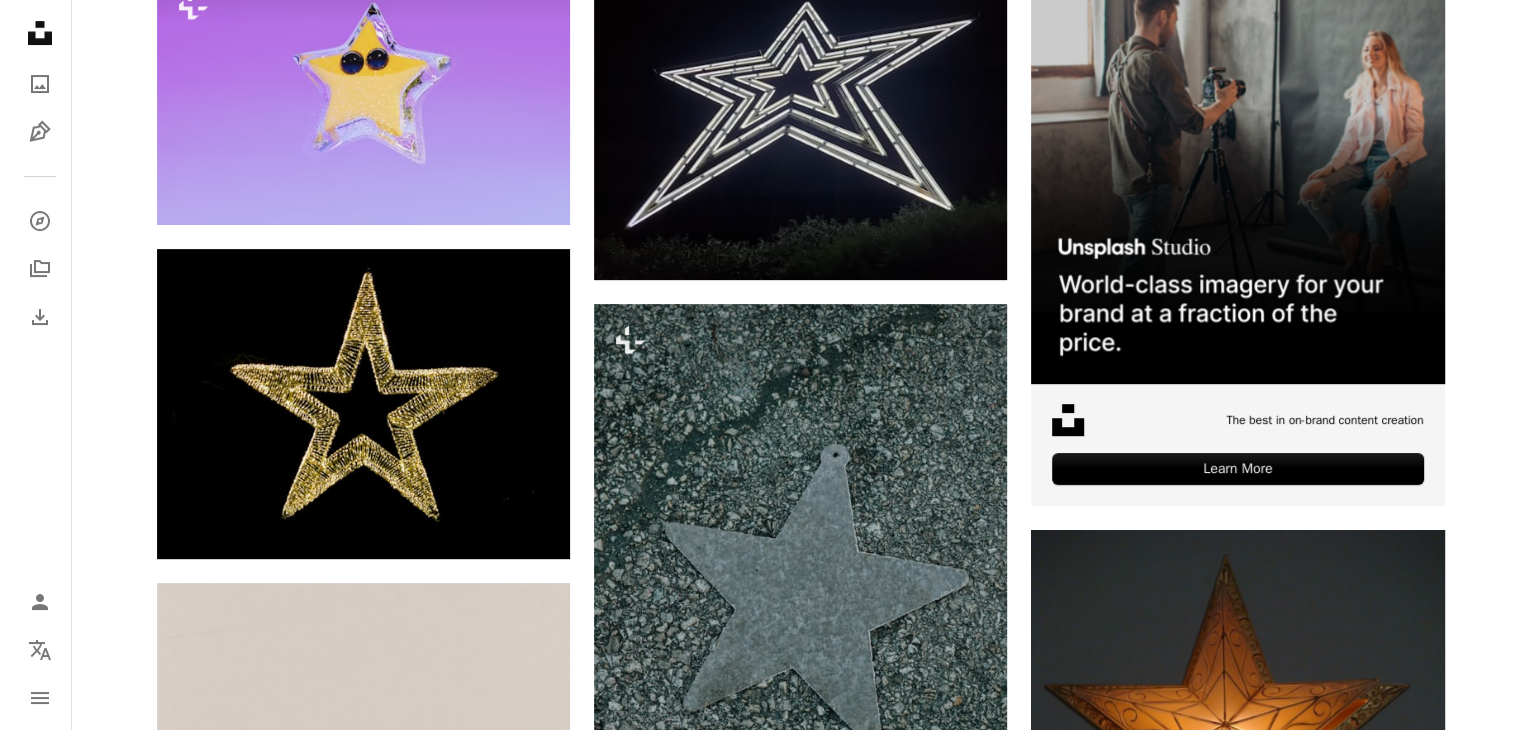 scroll, scrollTop: 316, scrollLeft: 0, axis: vertical 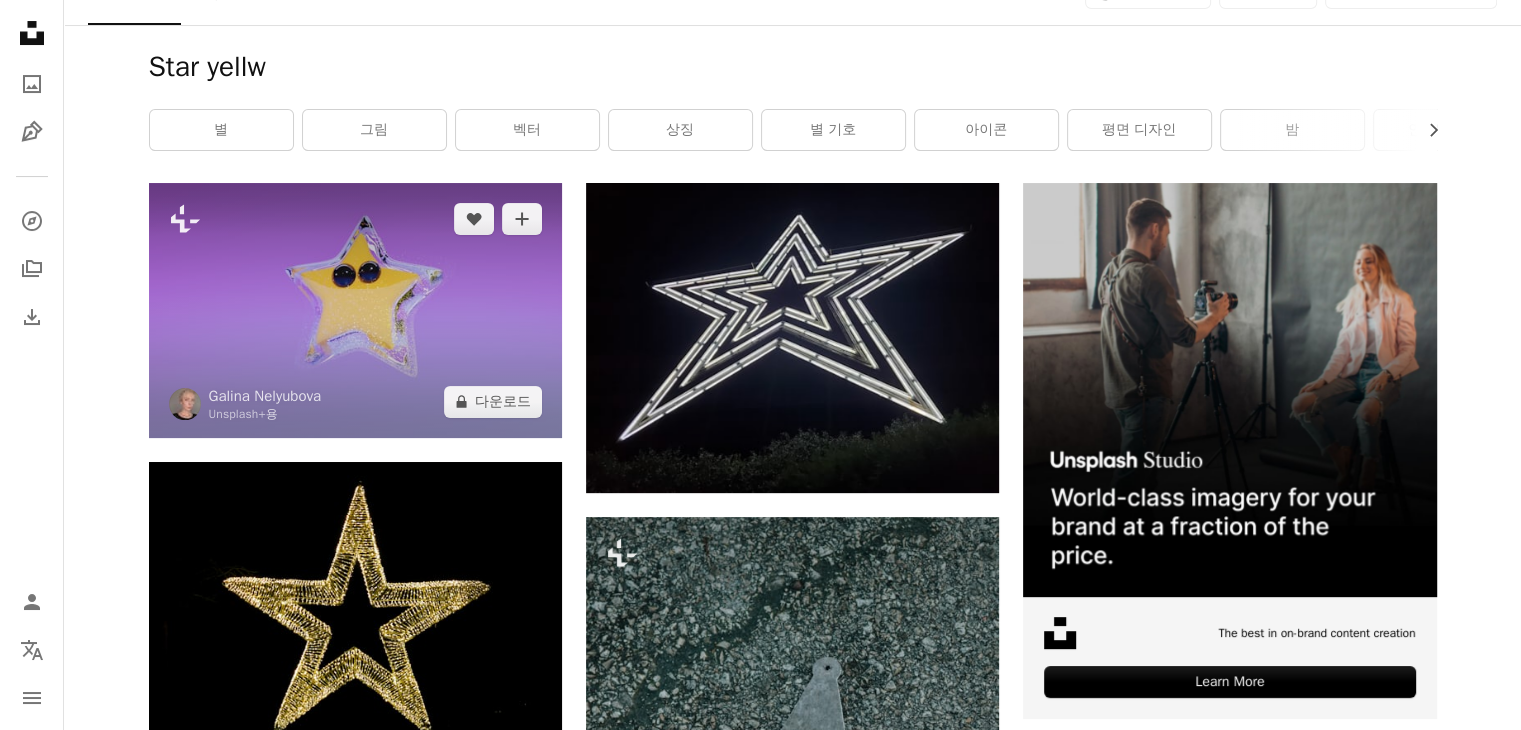click at bounding box center (355, 310) 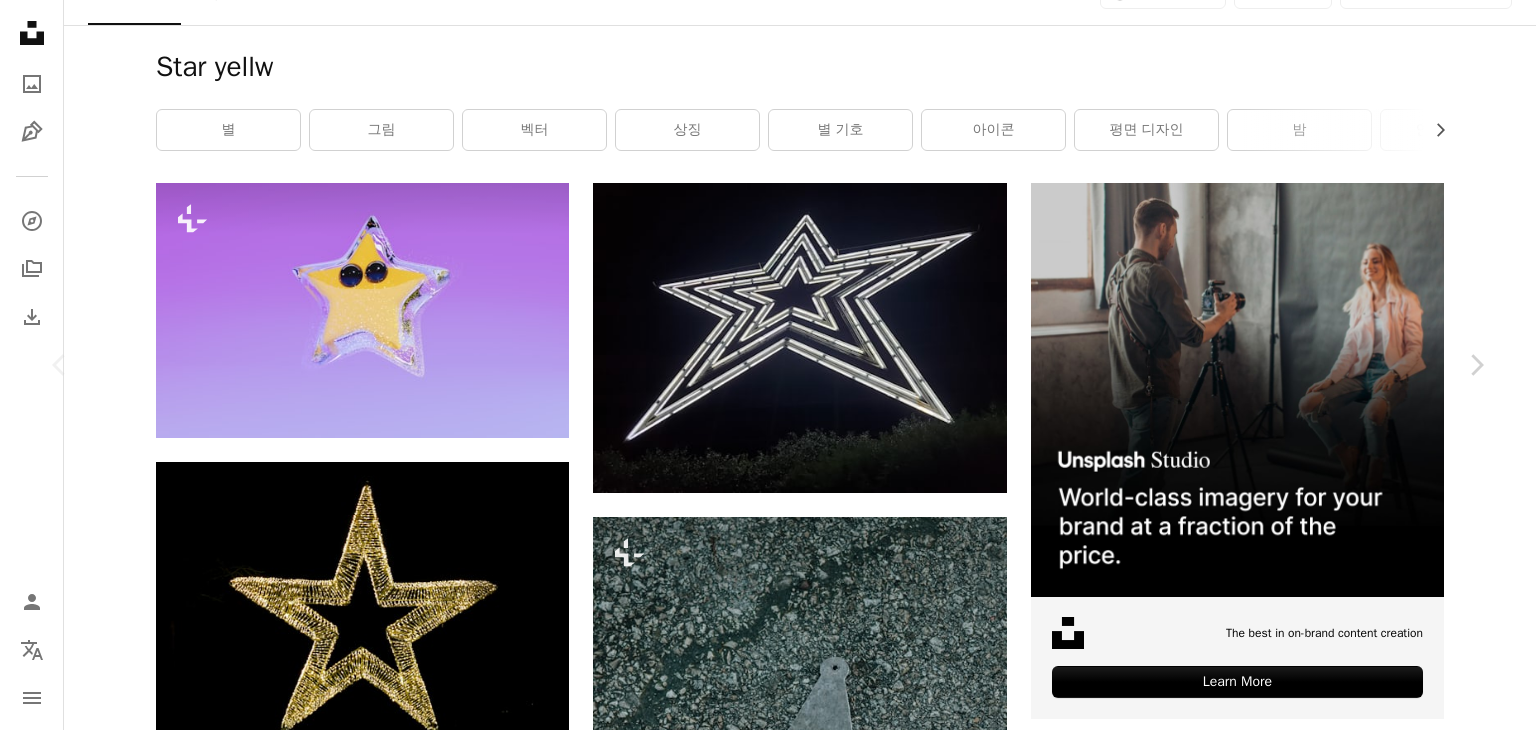 scroll, scrollTop: 638, scrollLeft: 0, axis: vertical 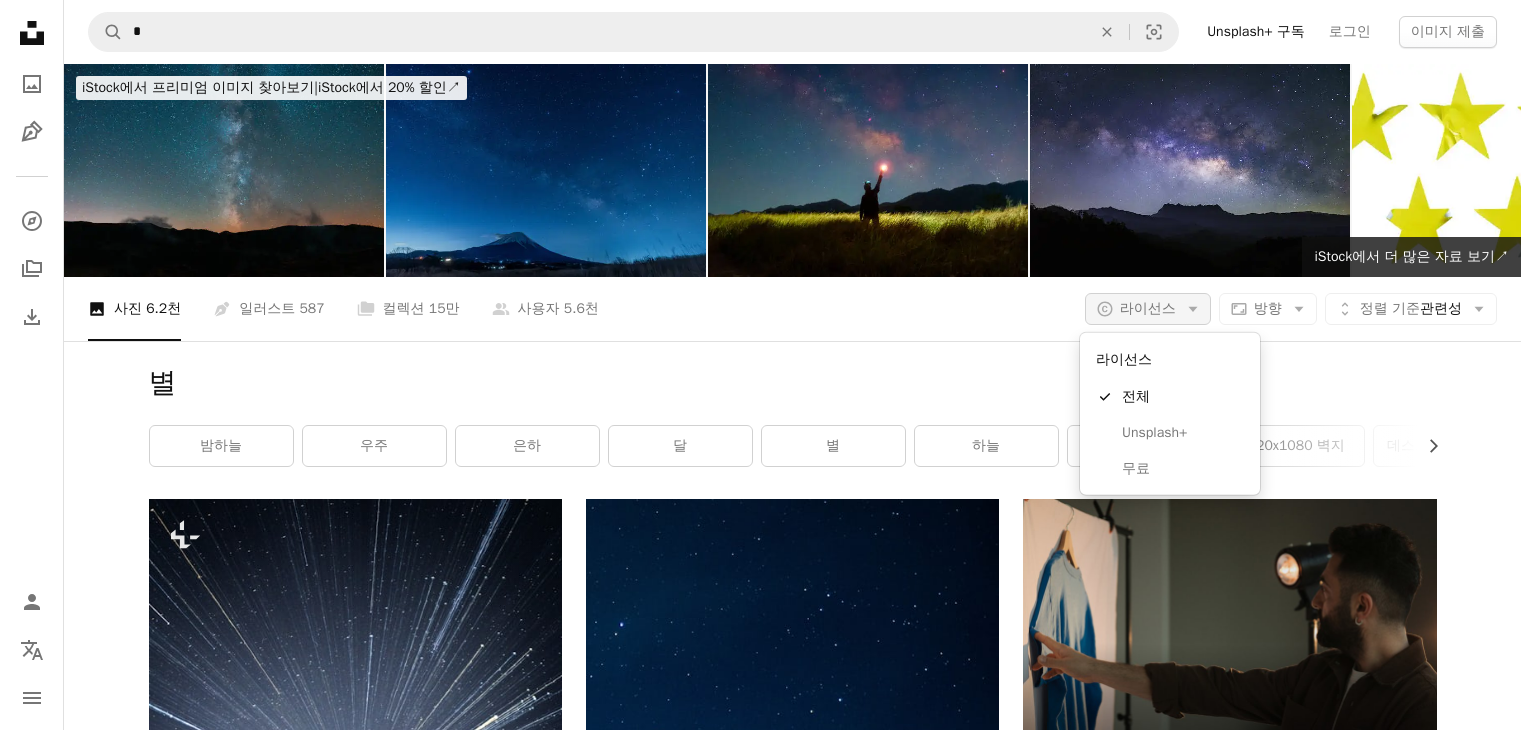 click on "A copyright icon © 라이선스 Arrow down" at bounding box center [1148, 309] 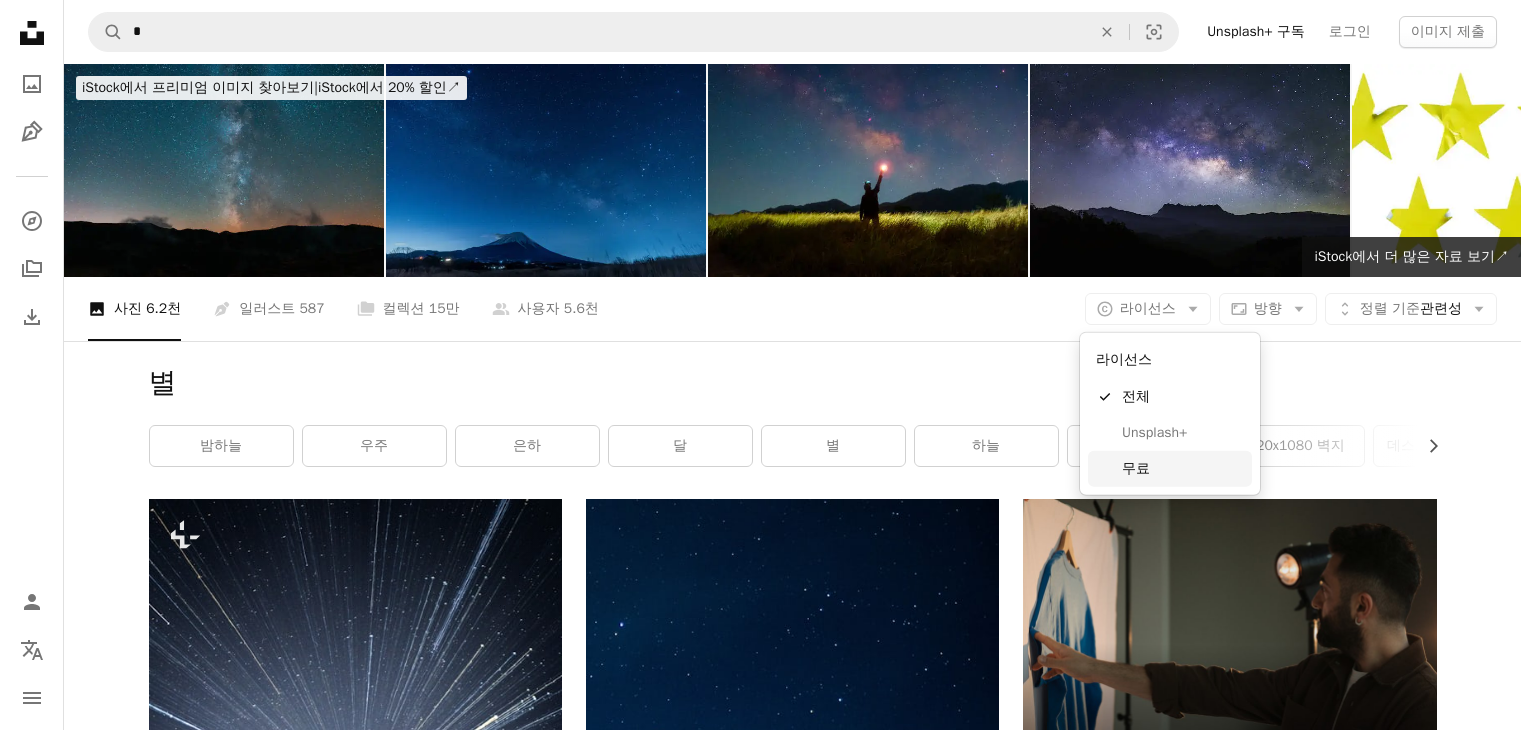 click on "무료" at bounding box center [1170, 469] 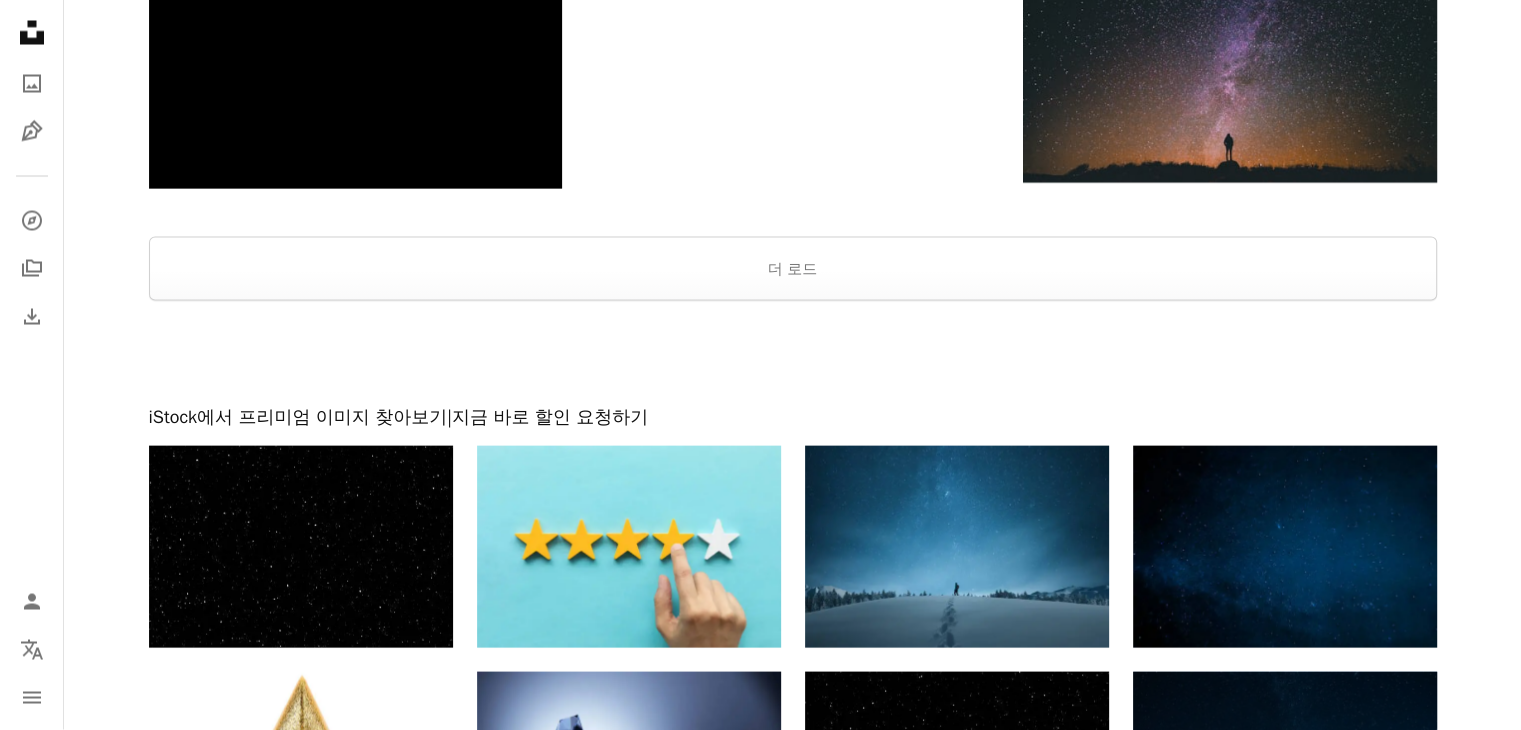 scroll, scrollTop: 3686, scrollLeft: 0, axis: vertical 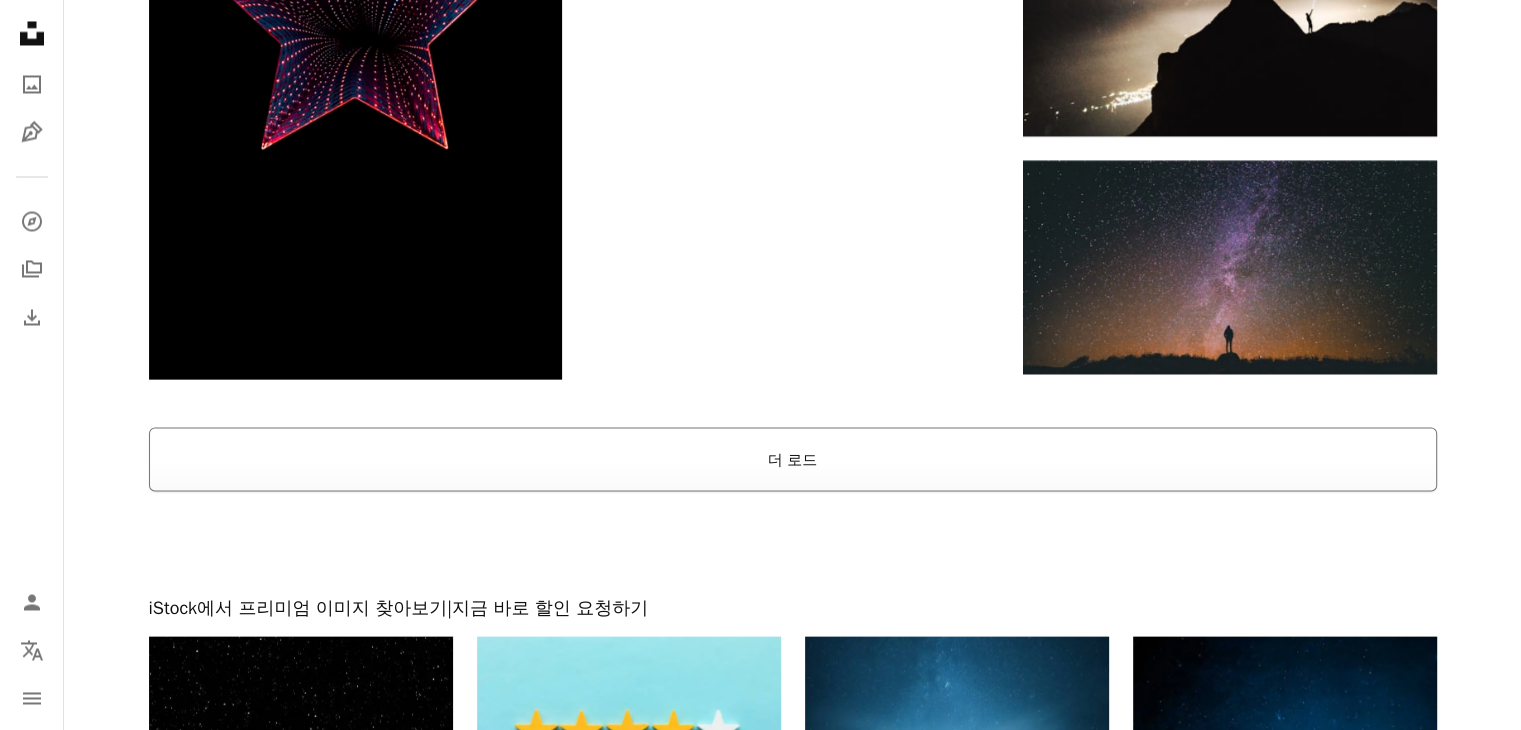 click on "더 로드" at bounding box center [793, 459] 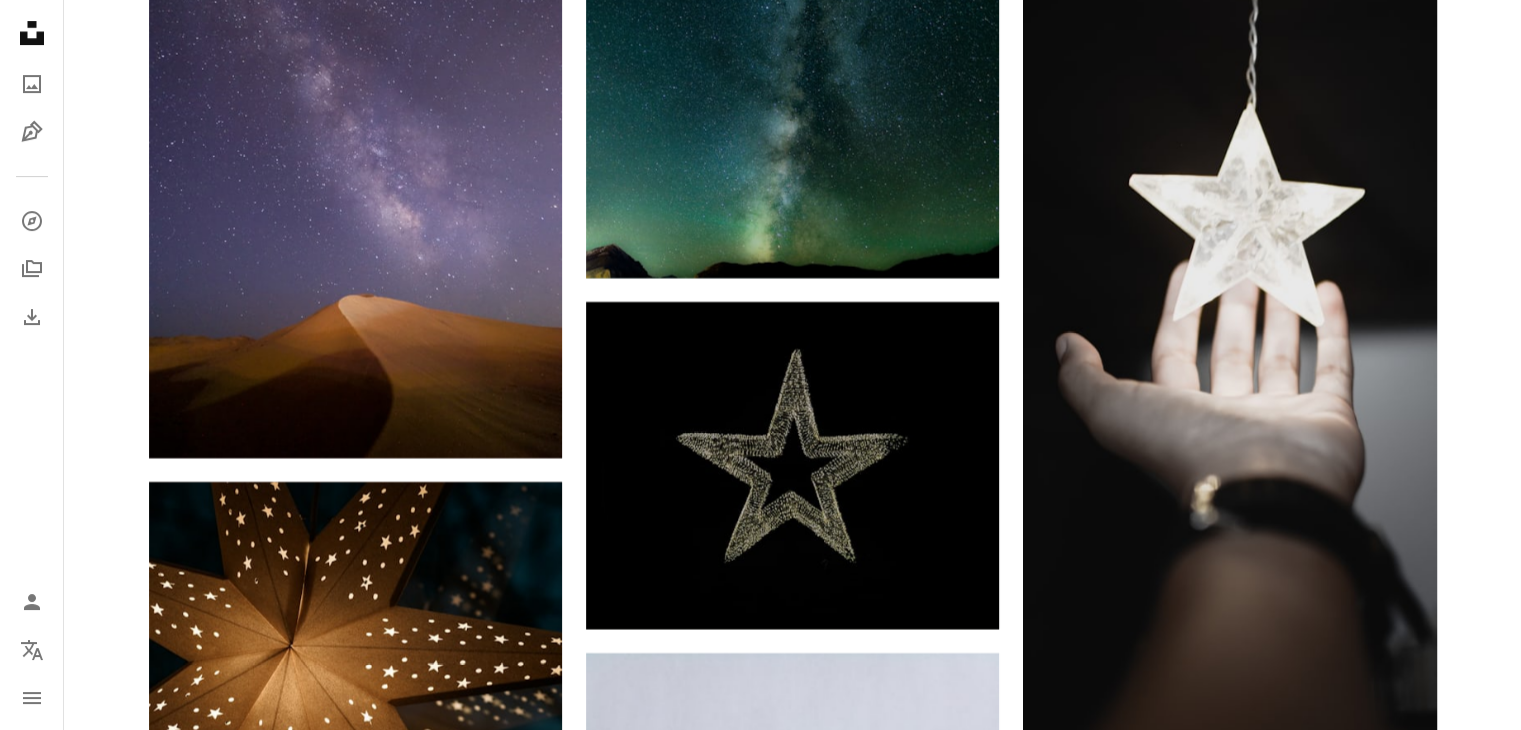 scroll, scrollTop: 0, scrollLeft: 0, axis: both 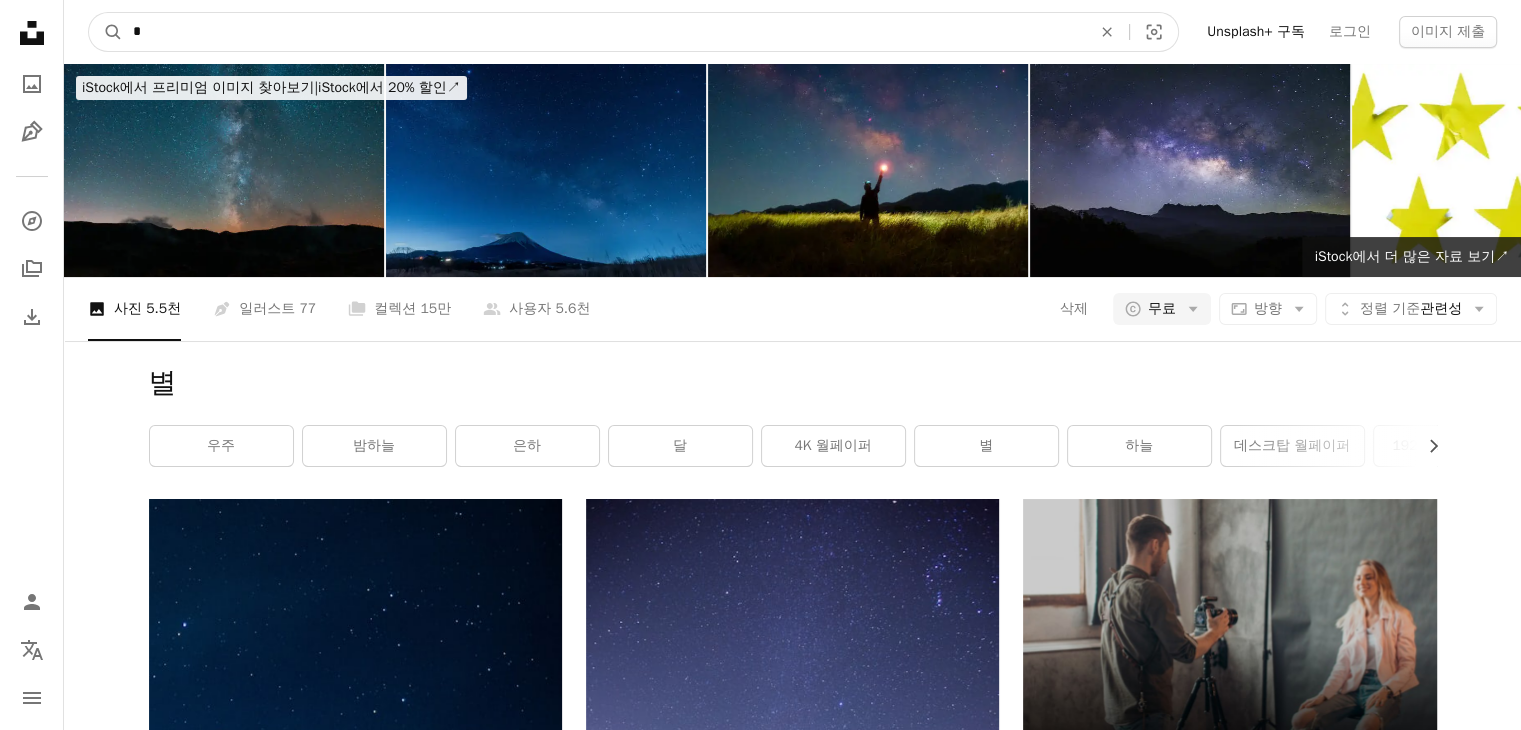 click on "*" at bounding box center (604, 32) 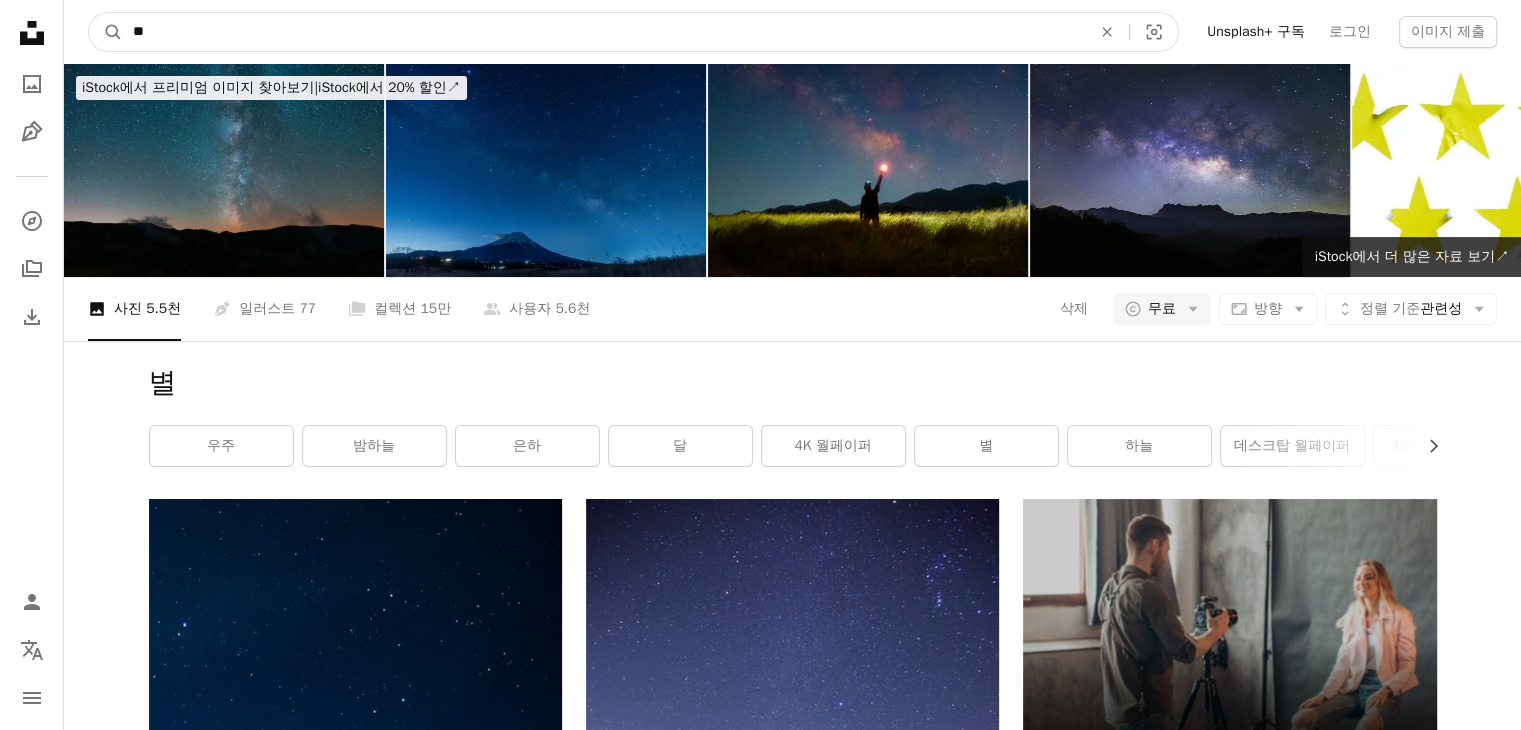 type on "*" 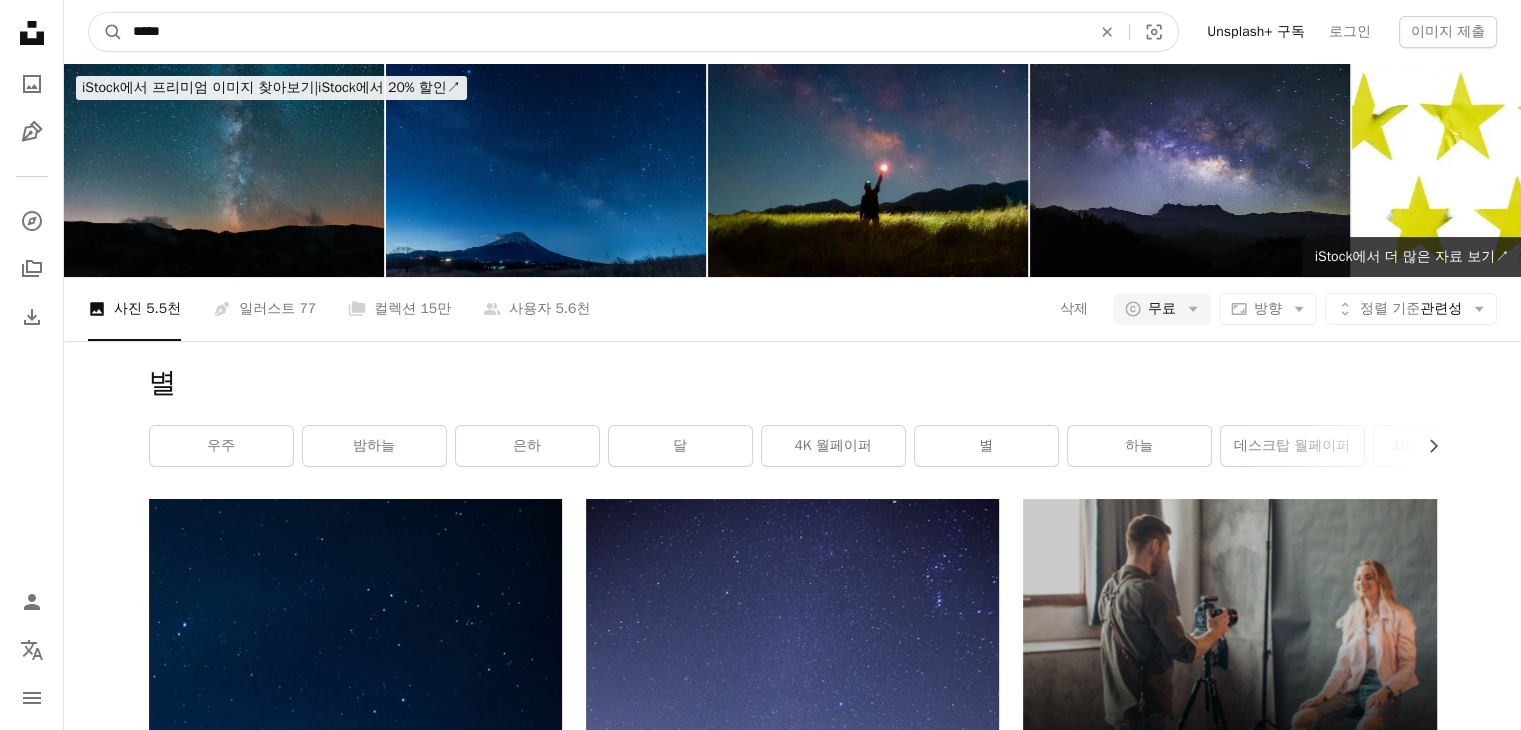 type on "*****" 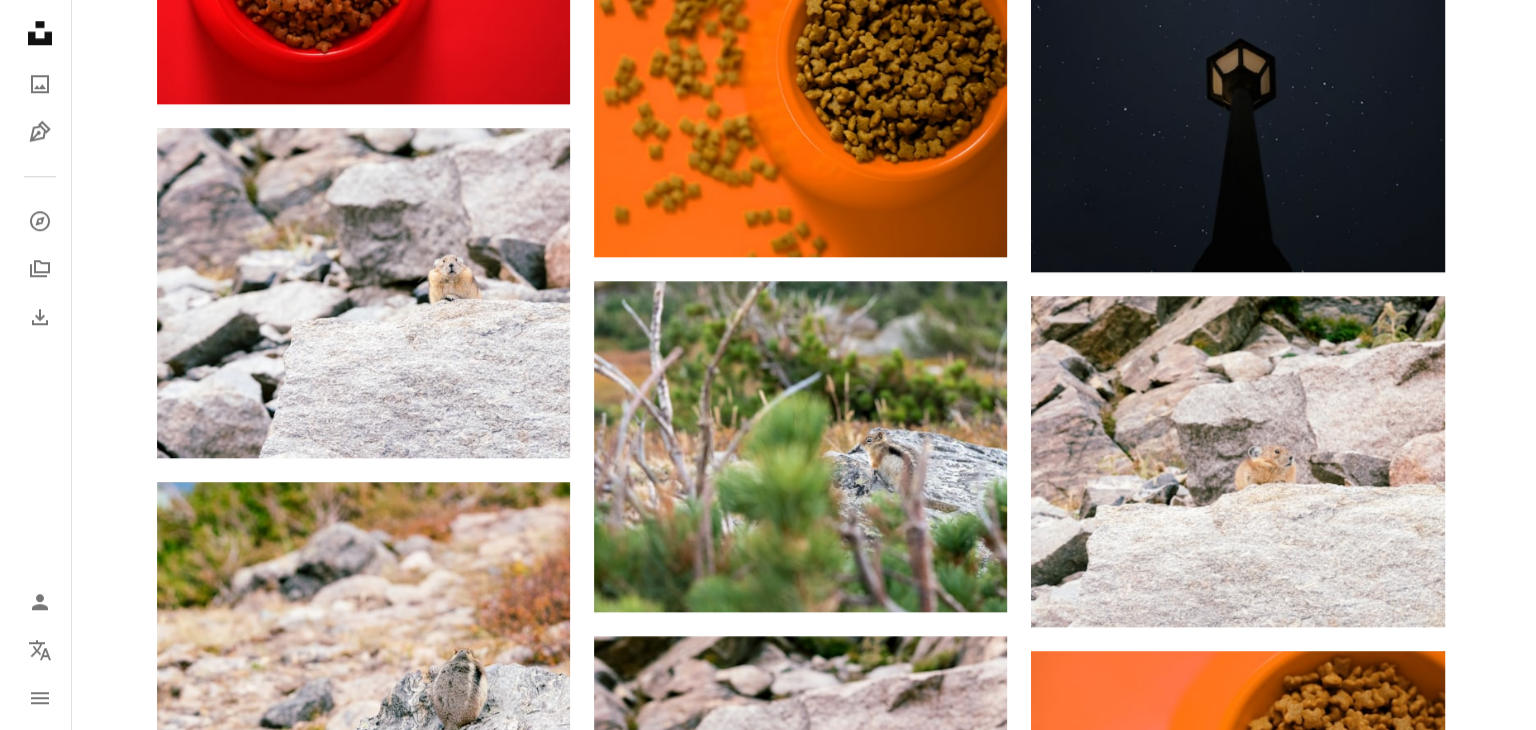 scroll, scrollTop: 1276, scrollLeft: 0, axis: vertical 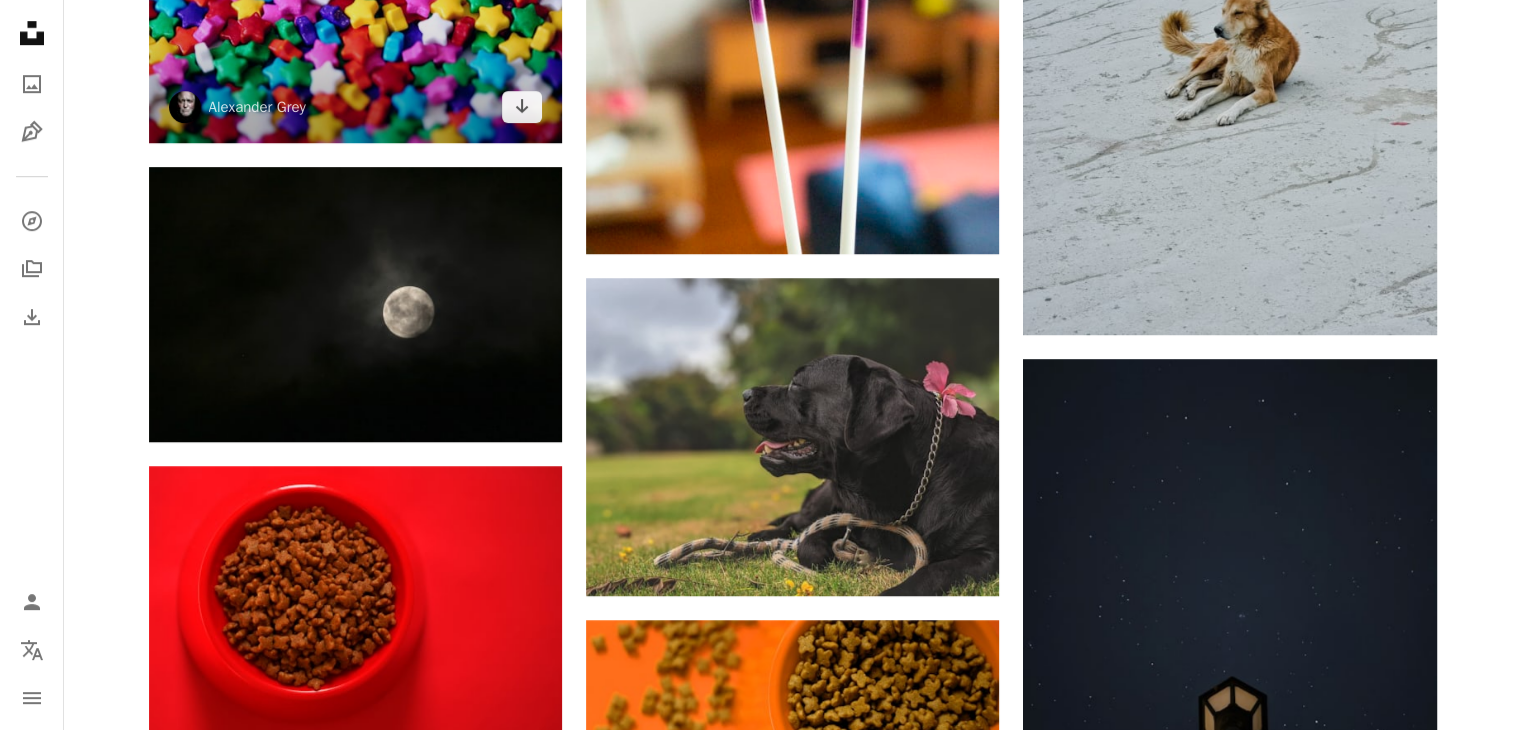 click at bounding box center [355, 4] 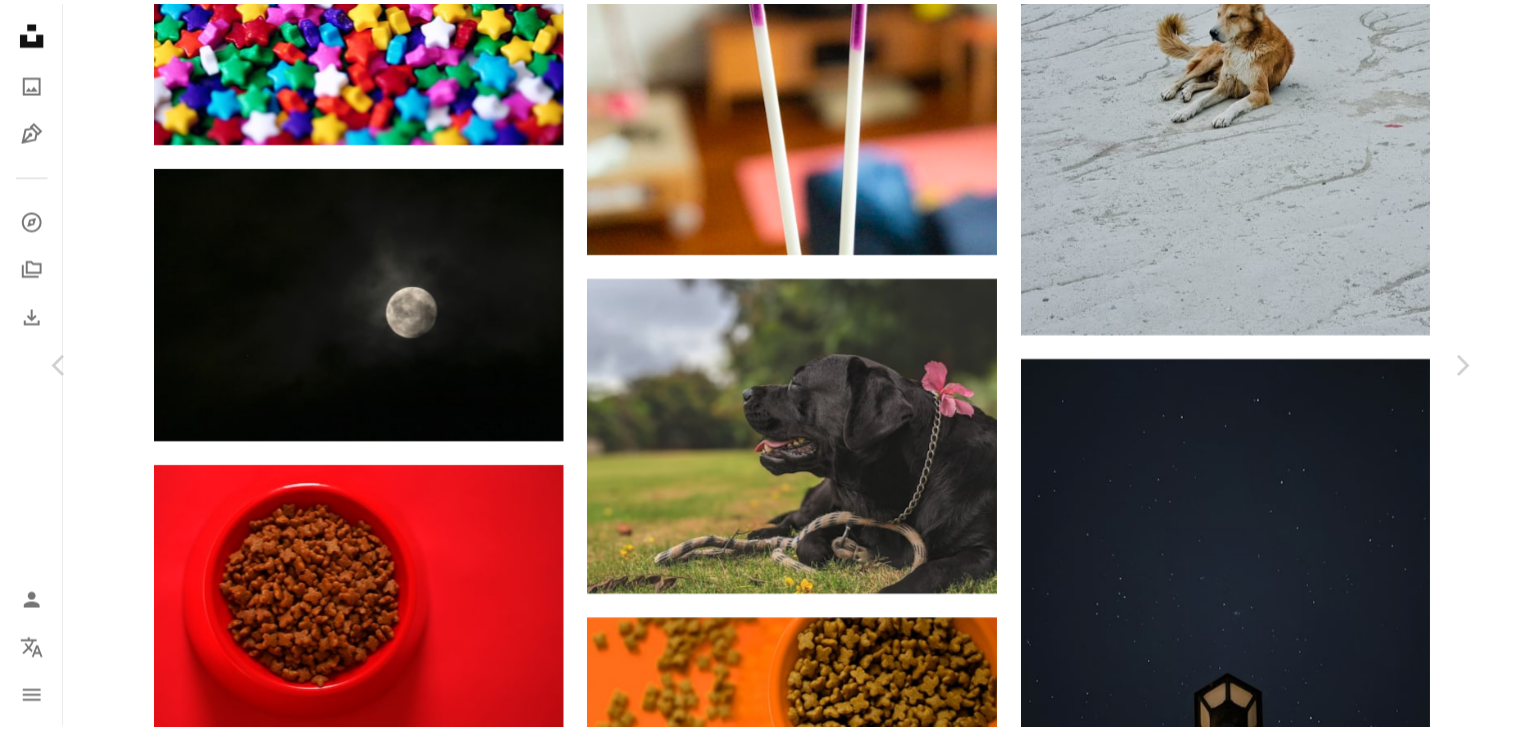 scroll, scrollTop: 1276, scrollLeft: 0, axis: vertical 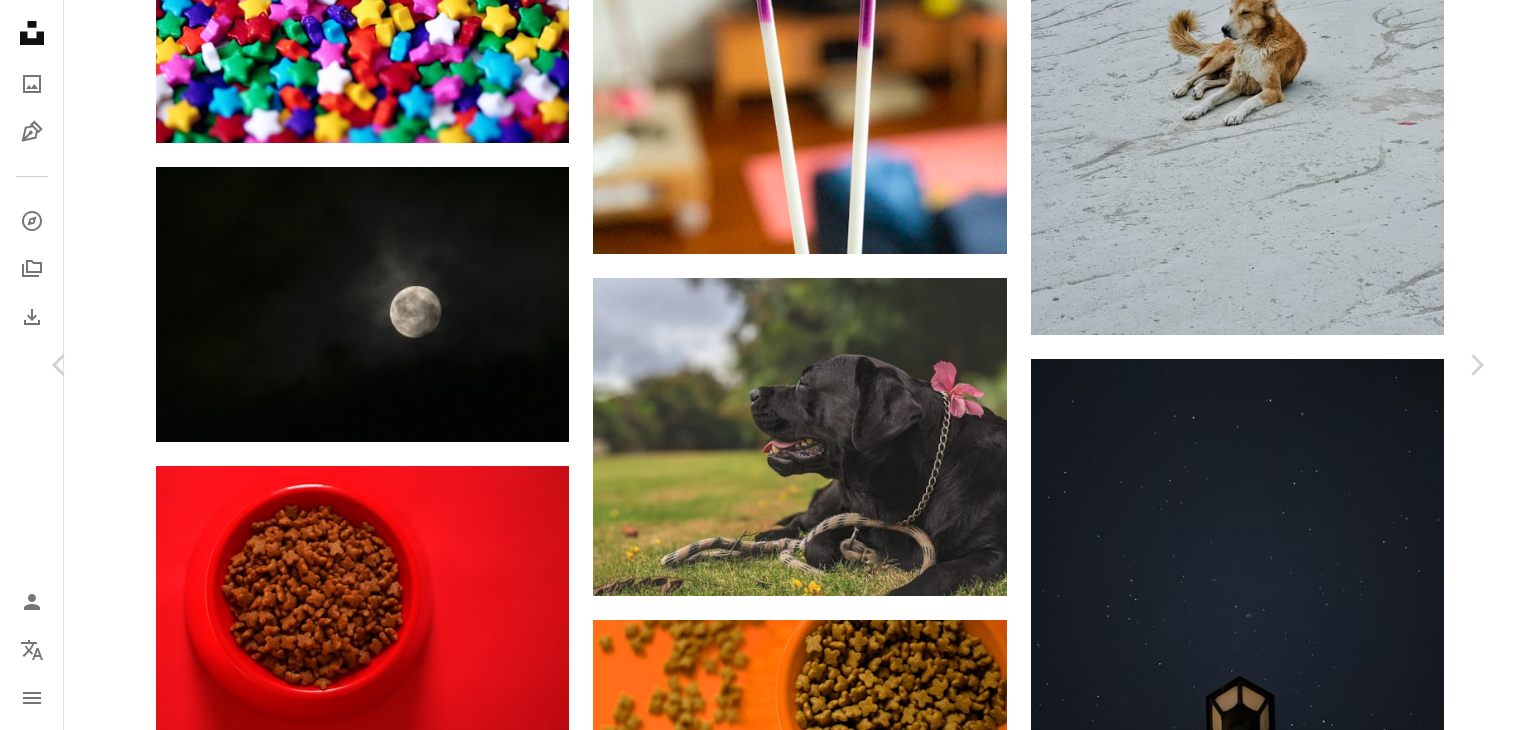 click on "Chevron left Chevron right [FIRST] [LAST] sharonmccutcheon A heart A plus sign 무료 다운로드 Chevron down Zoom in 조회수 3,269,437 다운로드 25,256 소개 매체 사진 A forward-right arrow 공유 Info icon 정보 More Actions Calendar outlined 2020년 3월 3일 에 게시됨 Camera Canon, EOS 5D Mark II Safety Unsplash 라이선스 하에서 무료로 사용 가능 벽지 배경 음식 화려한 별 화려한 배경 무지개 귀여운 캔디 재미 베이킹 색상 다채로운 셰이프 과자 성소수자 색상 디저트 꾸미는 무지개 색 Creative Commons 이미지 iStock에서 프리미엄 관련 이미지 찾아보기  |  코드 UNSPLASH20로 20% 할인 혜택 받기 iStock에서 더 많은 자료 보기  ↗ 관련 이미지 A heart A plus sign [FIRST] [LAST] 고용 가능 A checkmark inside of a circle Arrow pointing down A heart A plus sign [FIRST] [LAST] 고용 가능 A checkmark inside of a circle Arrow pointing down A heart A plus sign [FIRST] [LAST] Arrow pointing down" at bounding box center (768, 3528) 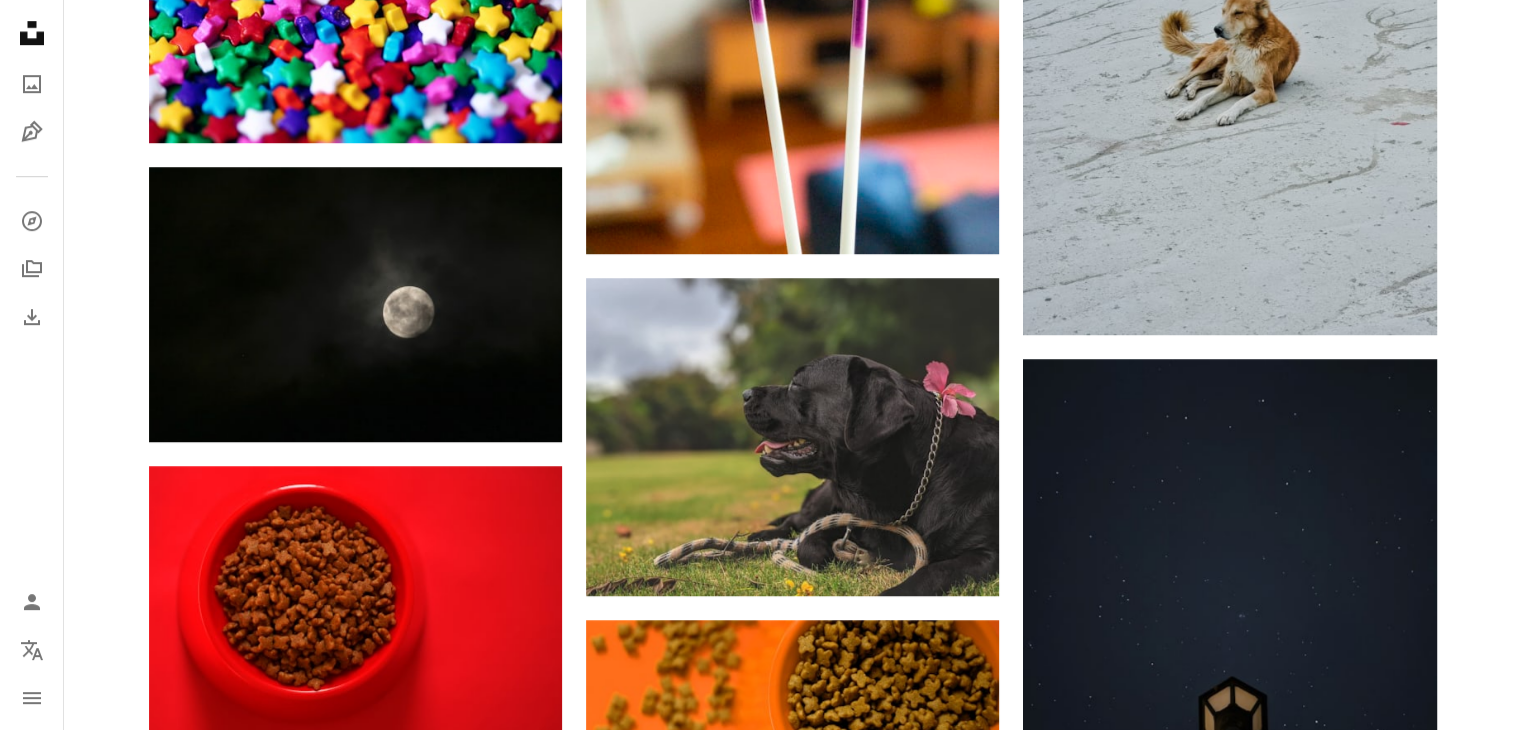 scroll, scrollTop: 0, scrollLeft: 0, axis: both 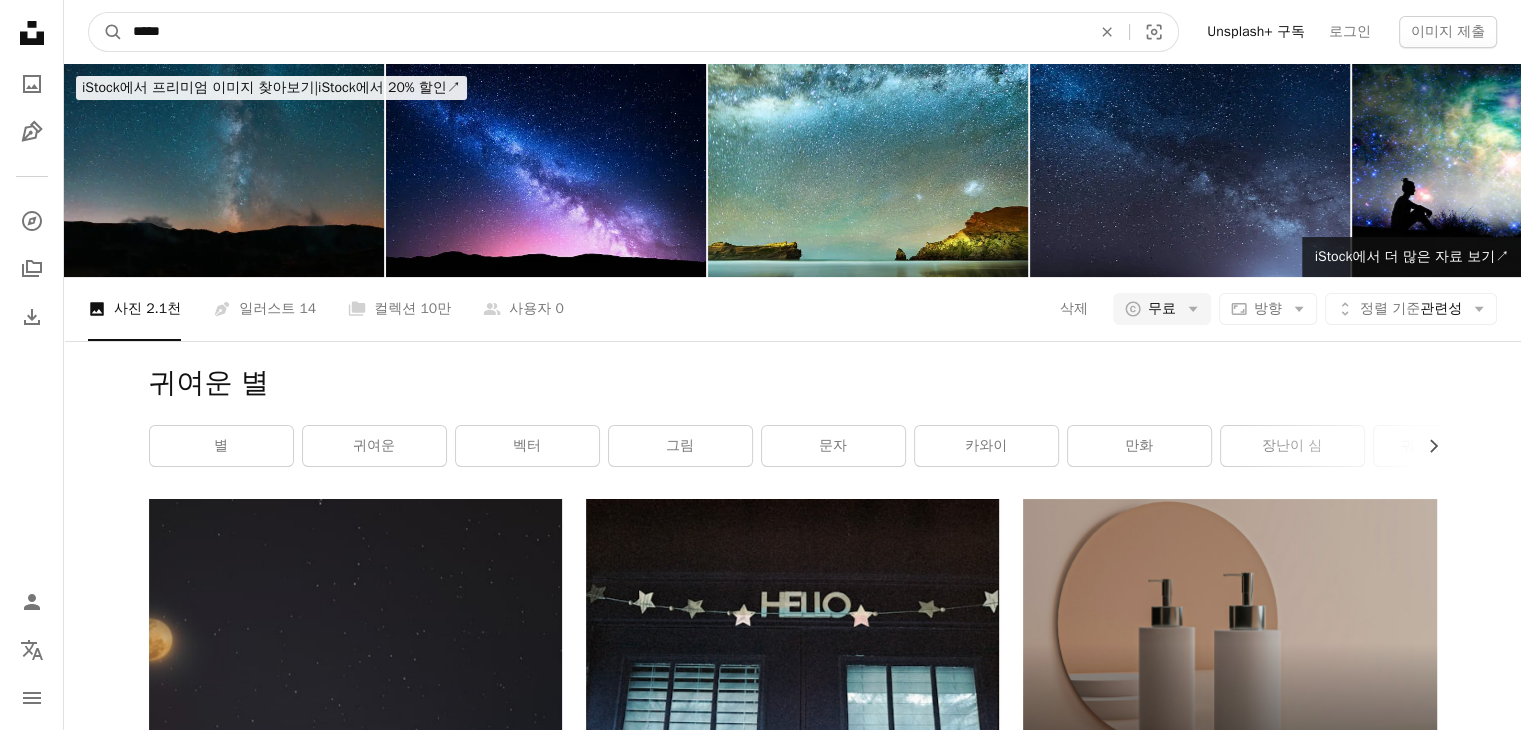 drag, startPoint x: 224, startPoint y: 40, endPoint x: 0, endPoint y: 69, distance: 225.86943 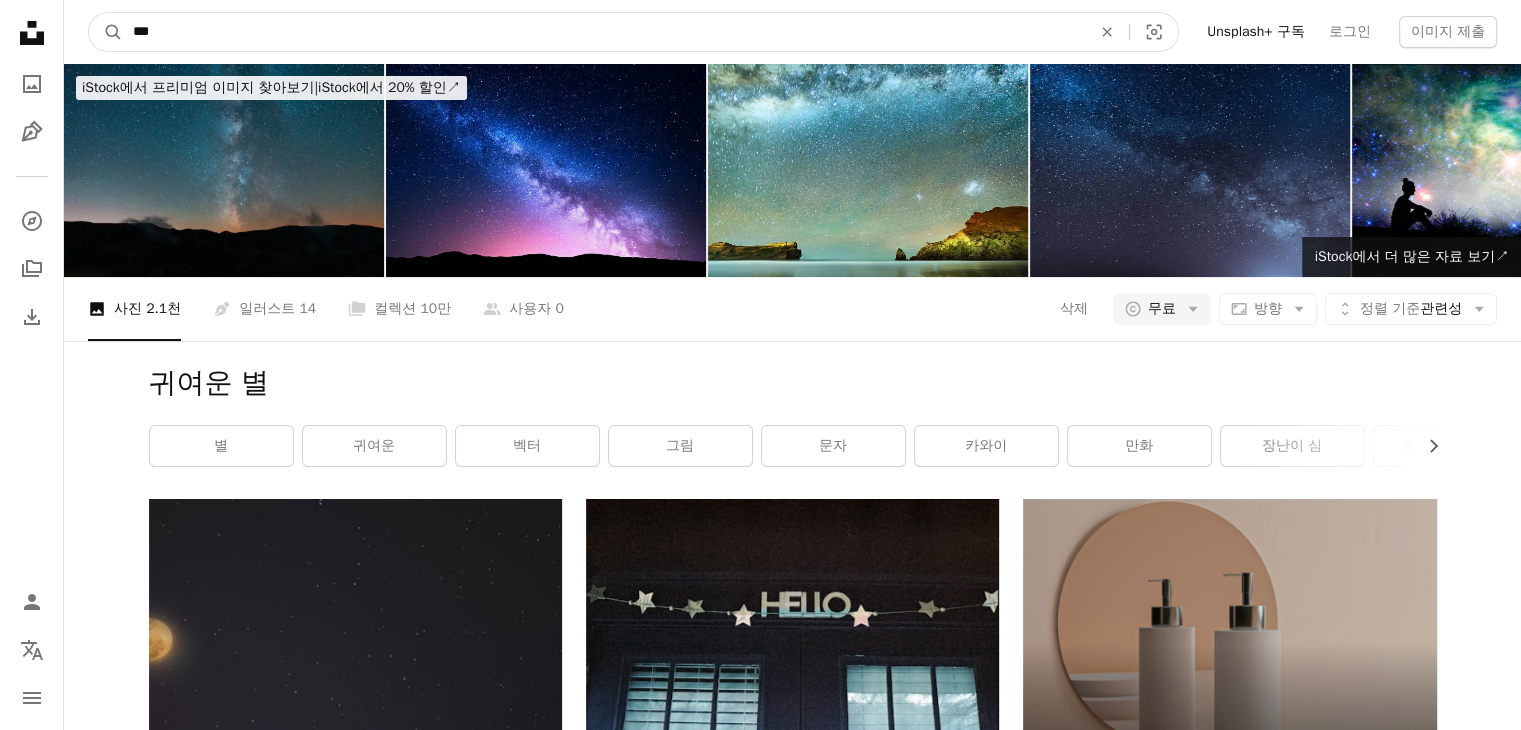type on "****" 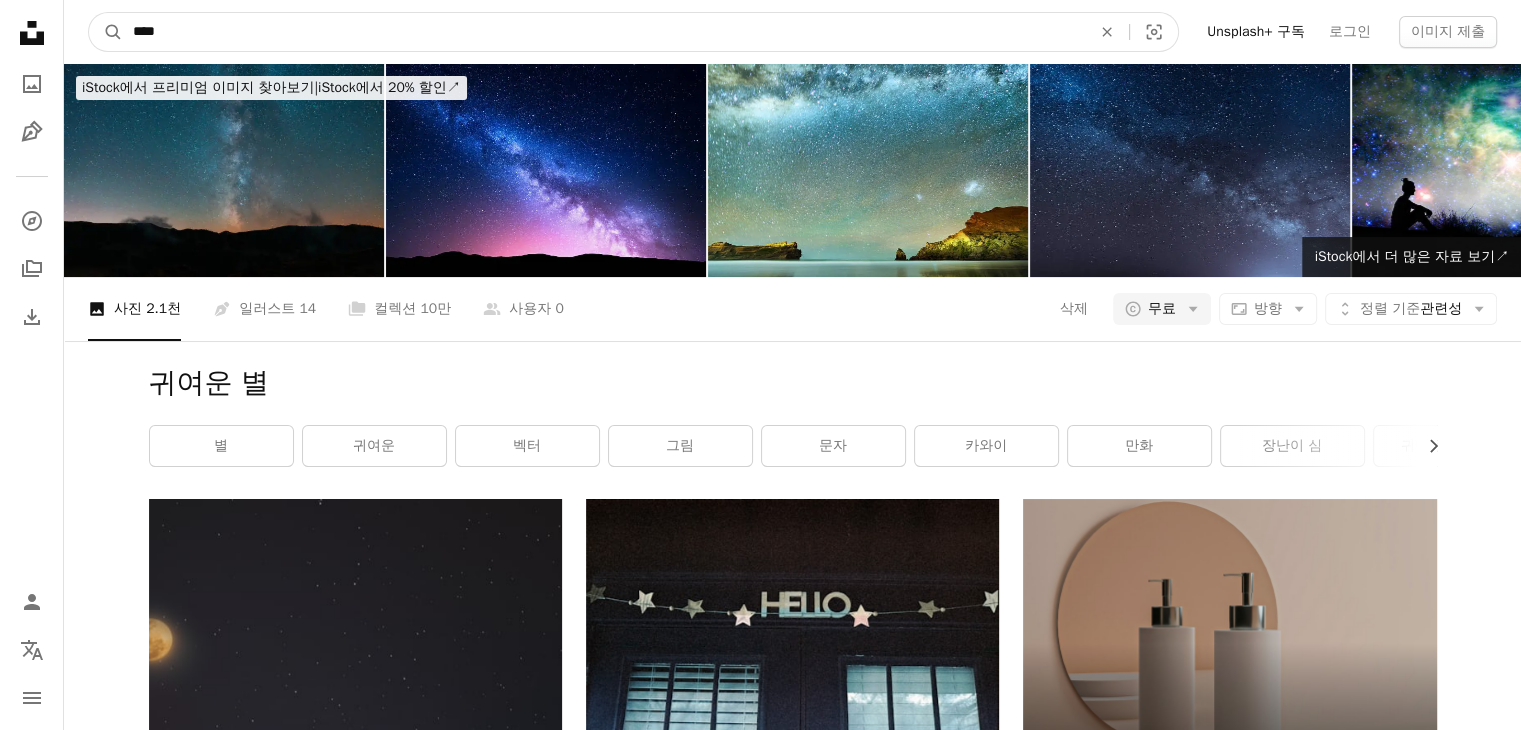 click on "A magnifying glass" at bounding box center (106, 32) 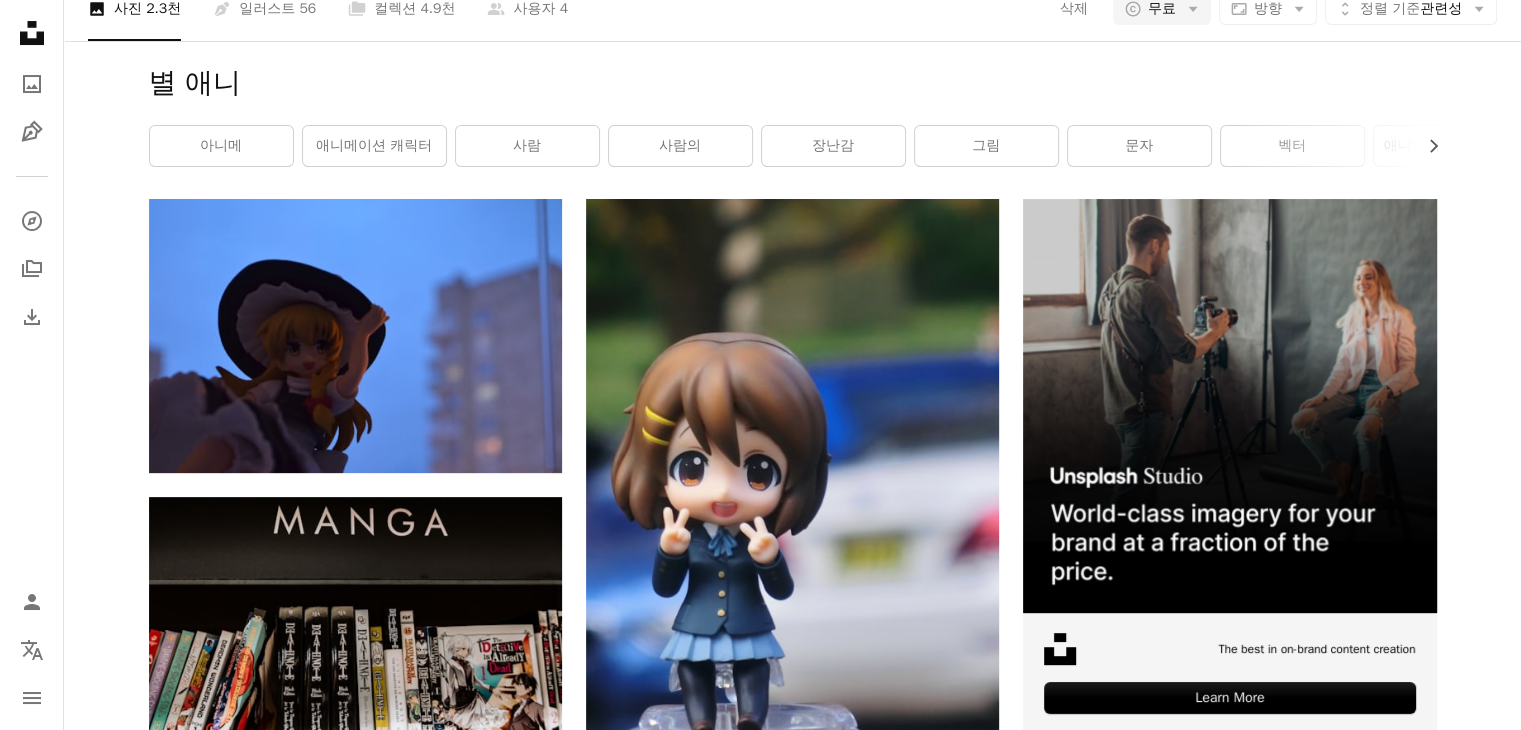 scroll, scrollTop: 0, scrollLeft: 0, axis: both 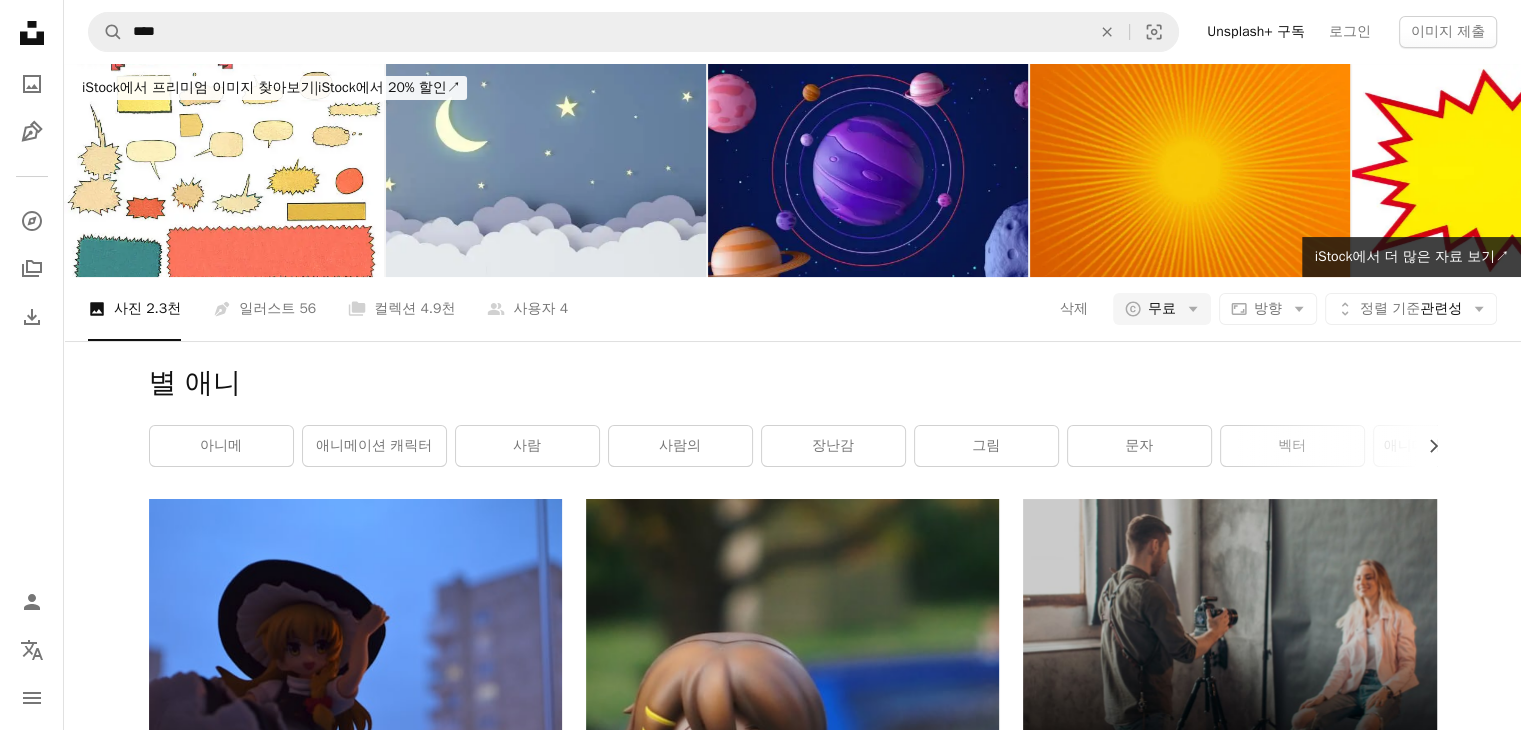 click on "A magnifying glass **** An X shape Visual search Unsplash+ 구독 로그인 이미지 제출" at bounding box center (792, 32) 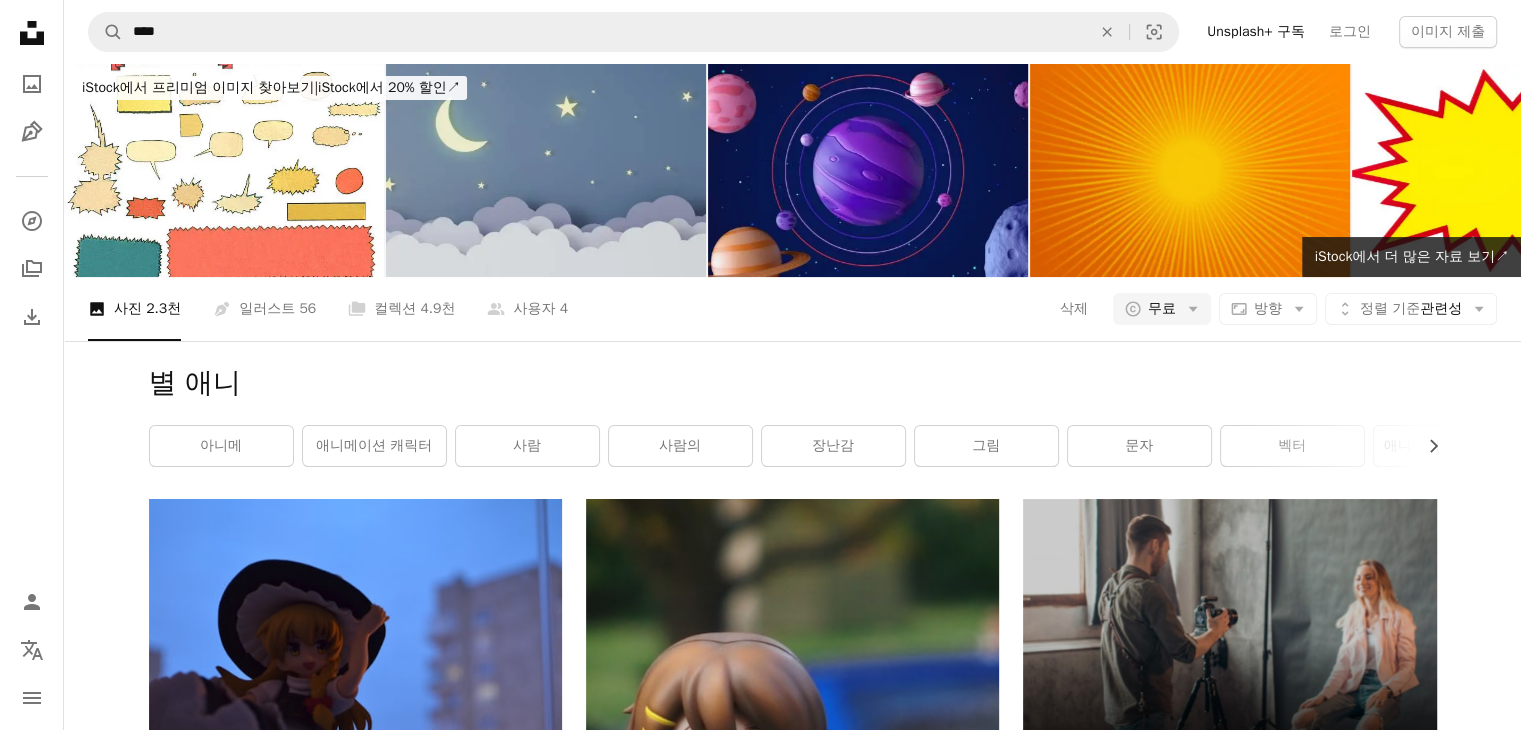 click at bounding box center [546, 170] 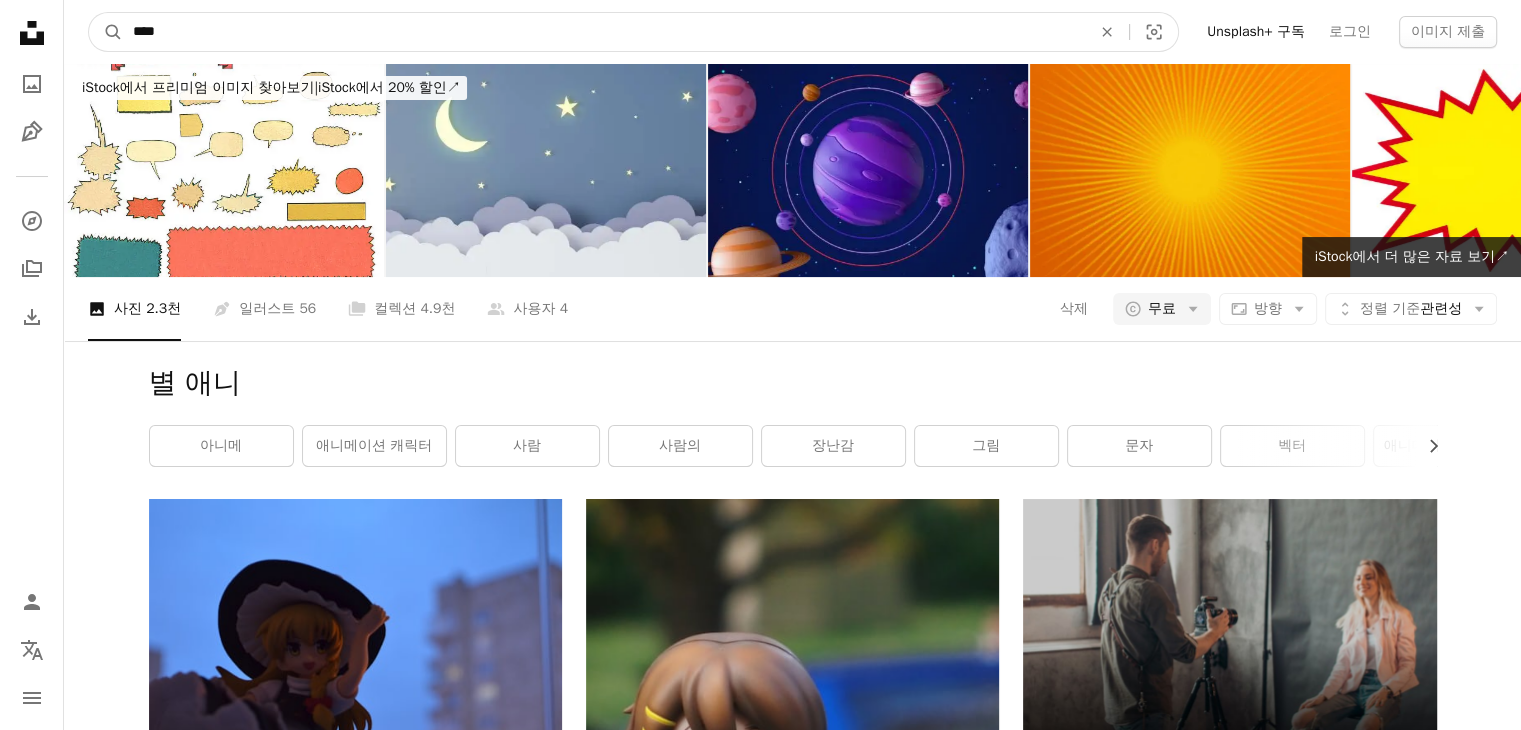 drag, startPoint x: 433, startPoint y: 32, endPoint x: 0, endPoint y: 198, distance: 463.72946 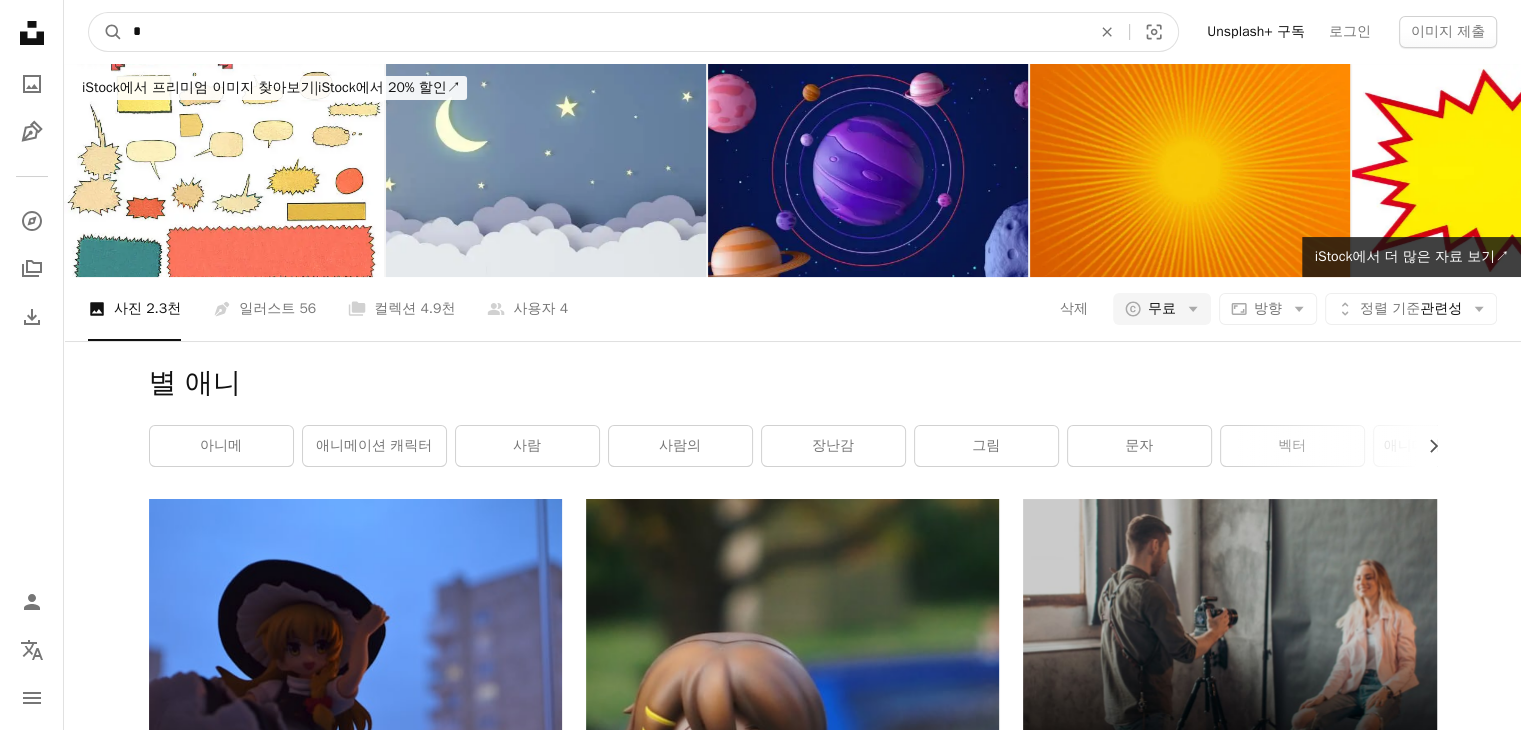 type on "**" 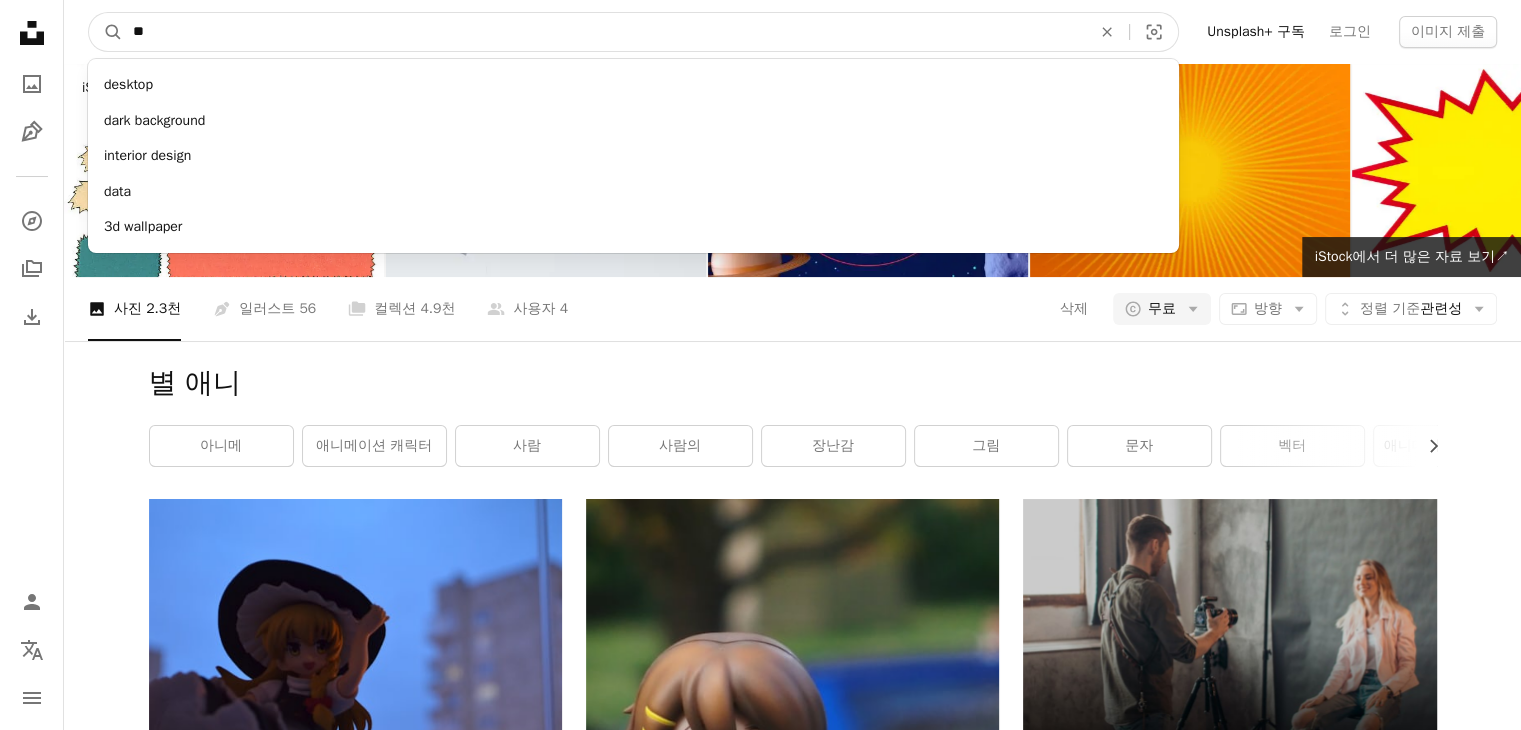 click on "A magnifying glass" at bounding box center [106, 32] 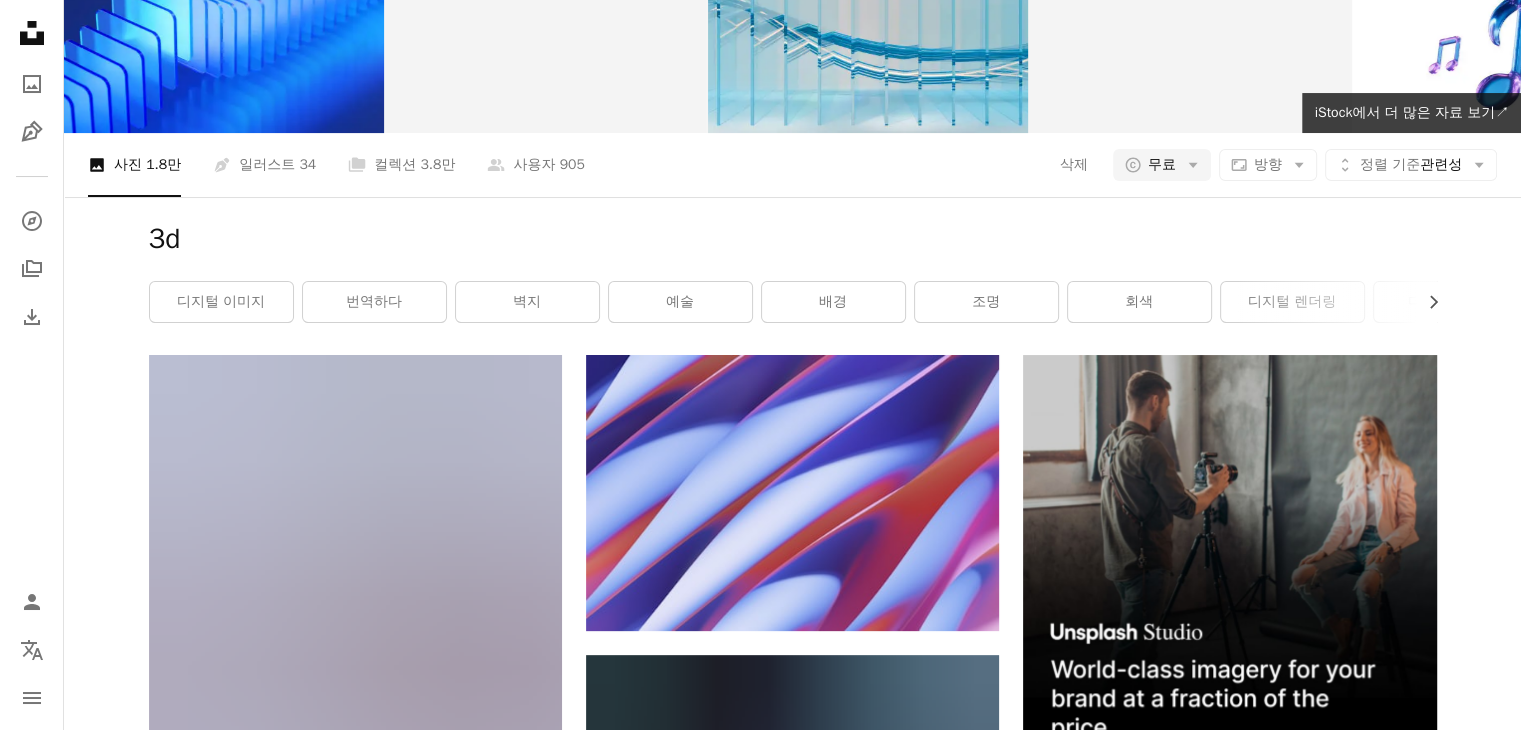 scroll, scrollTop: 0, scrollLeft: 0, axis: both 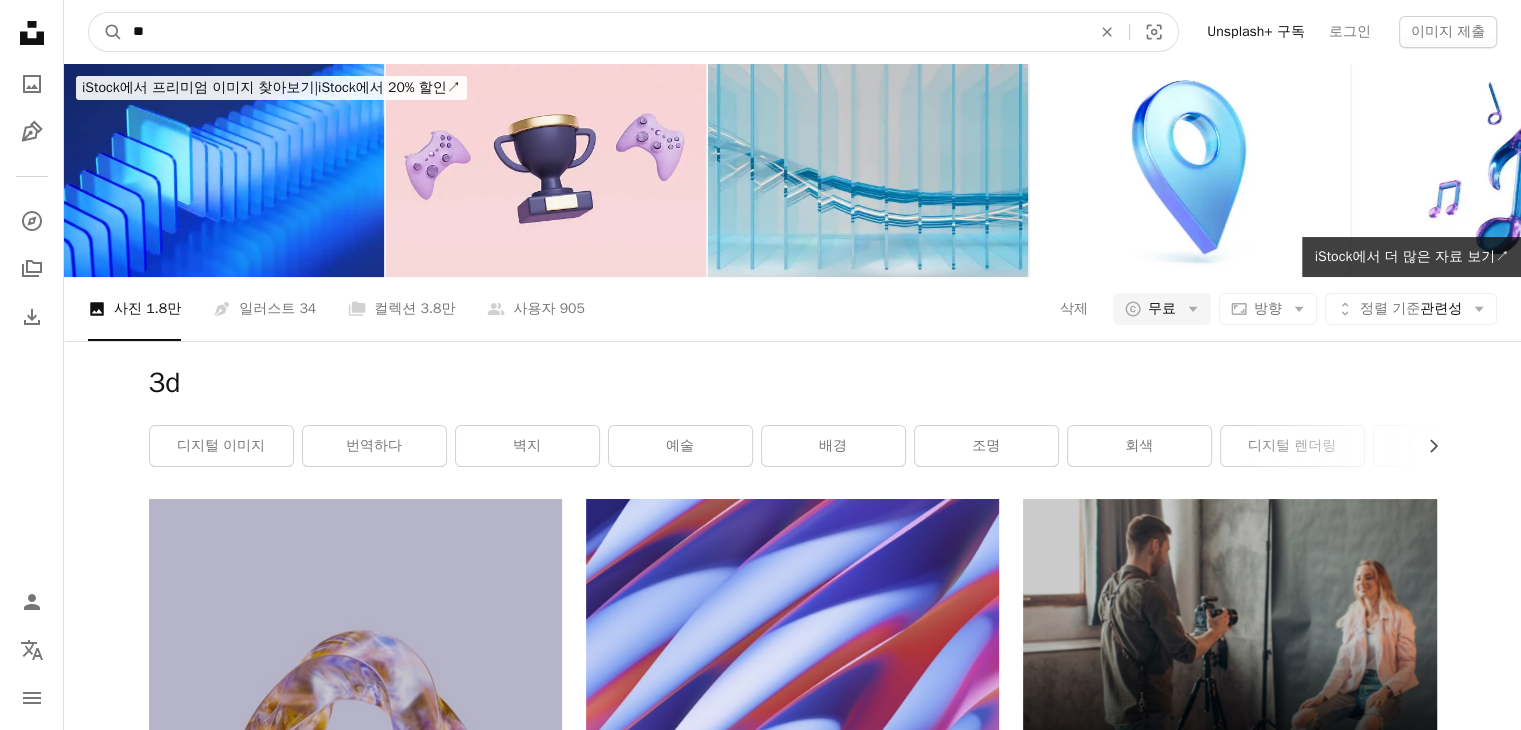 click on "**" at bounding box center (604, 32) 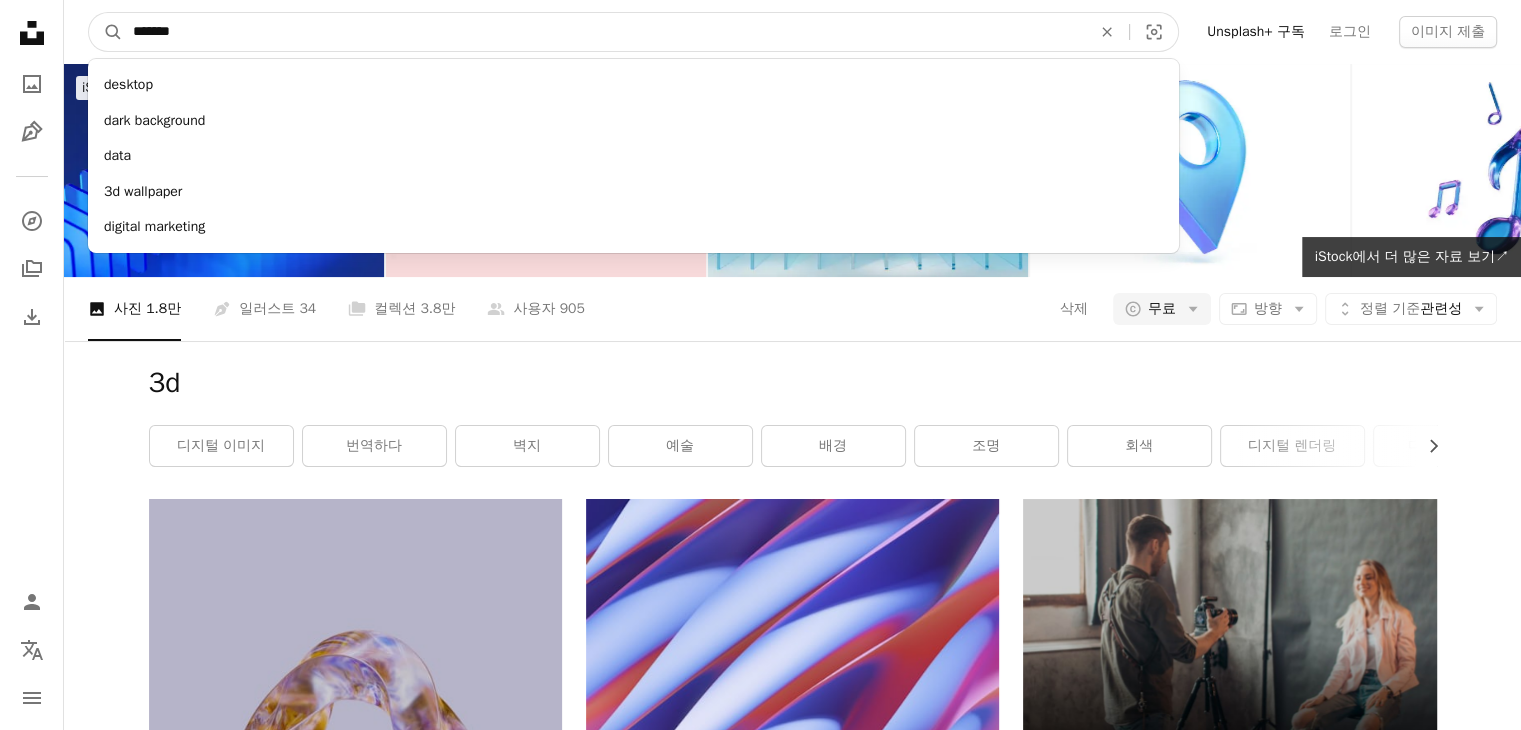 type on "********" 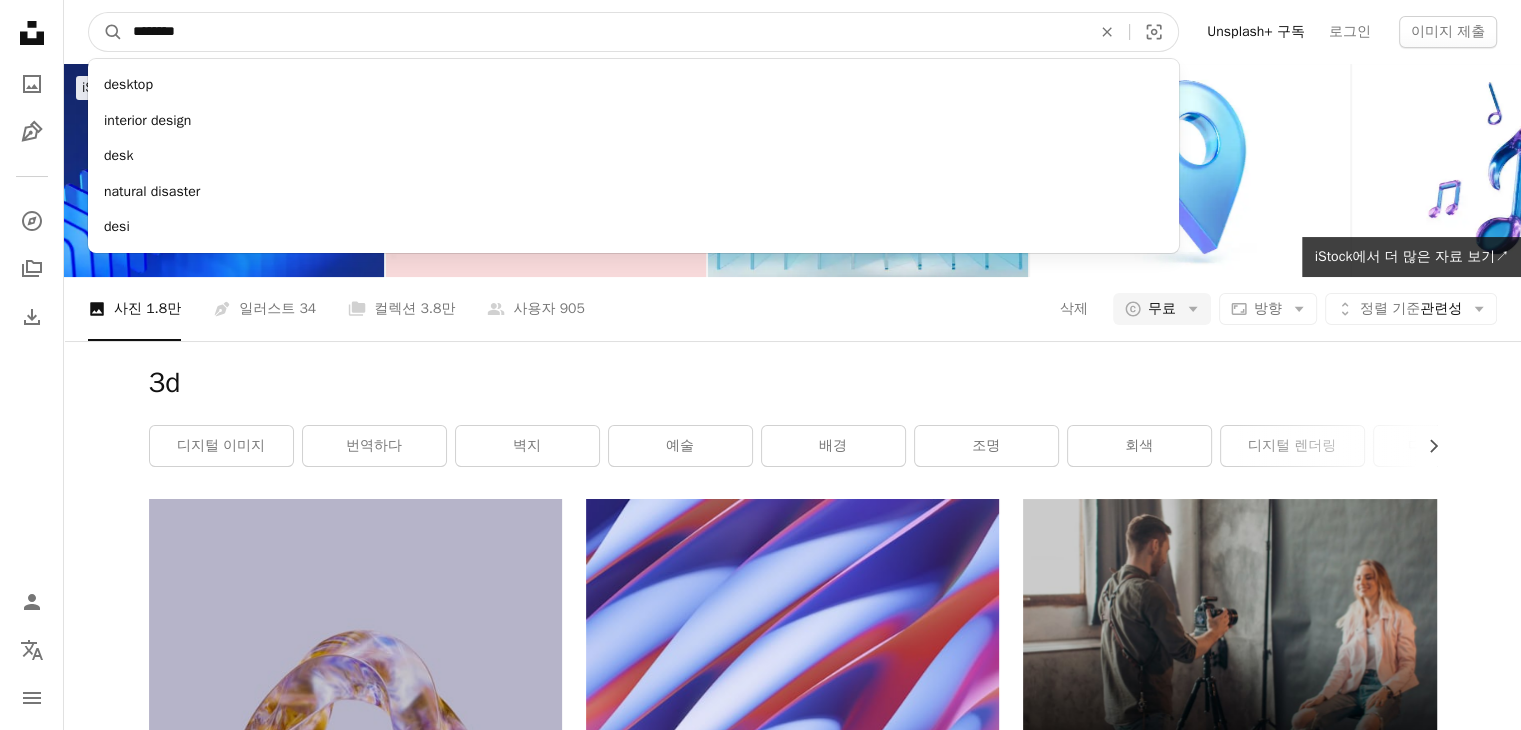 click on "A magnifying glass" at bounding box center [106, 32] 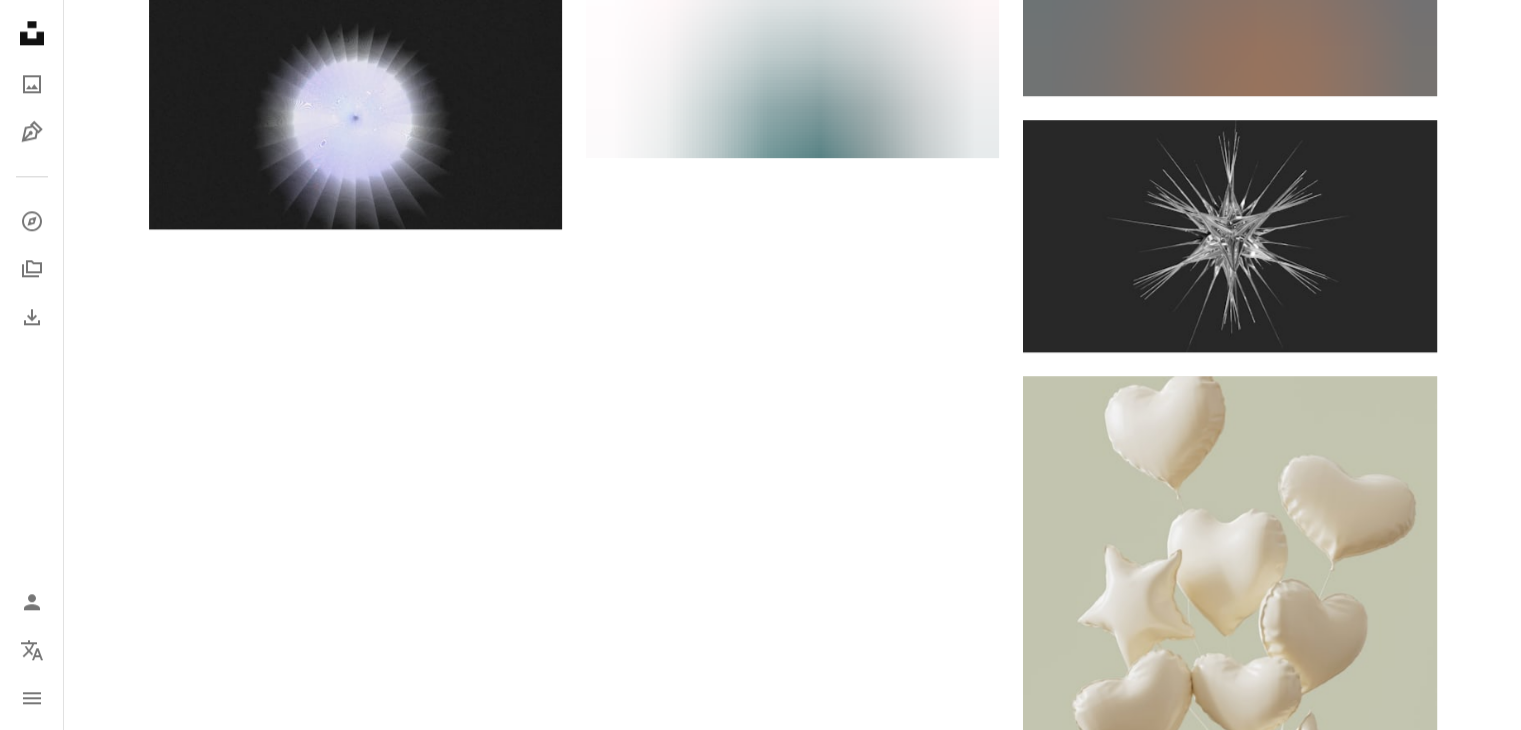 scroll, scrollTop: 2900, scrollLeft: 0, axis: vertical 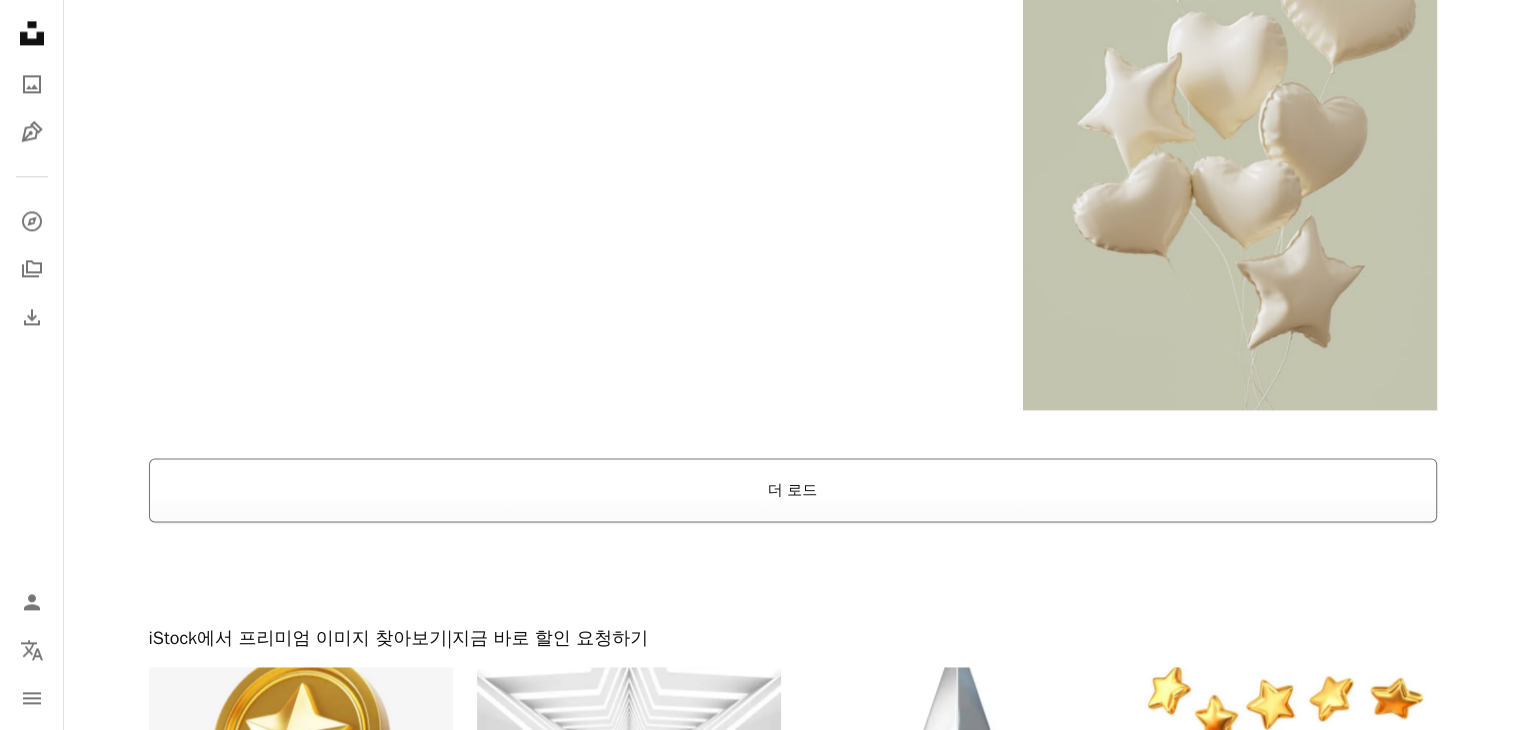 click on "더 로드" at bounding box center (793, 490) 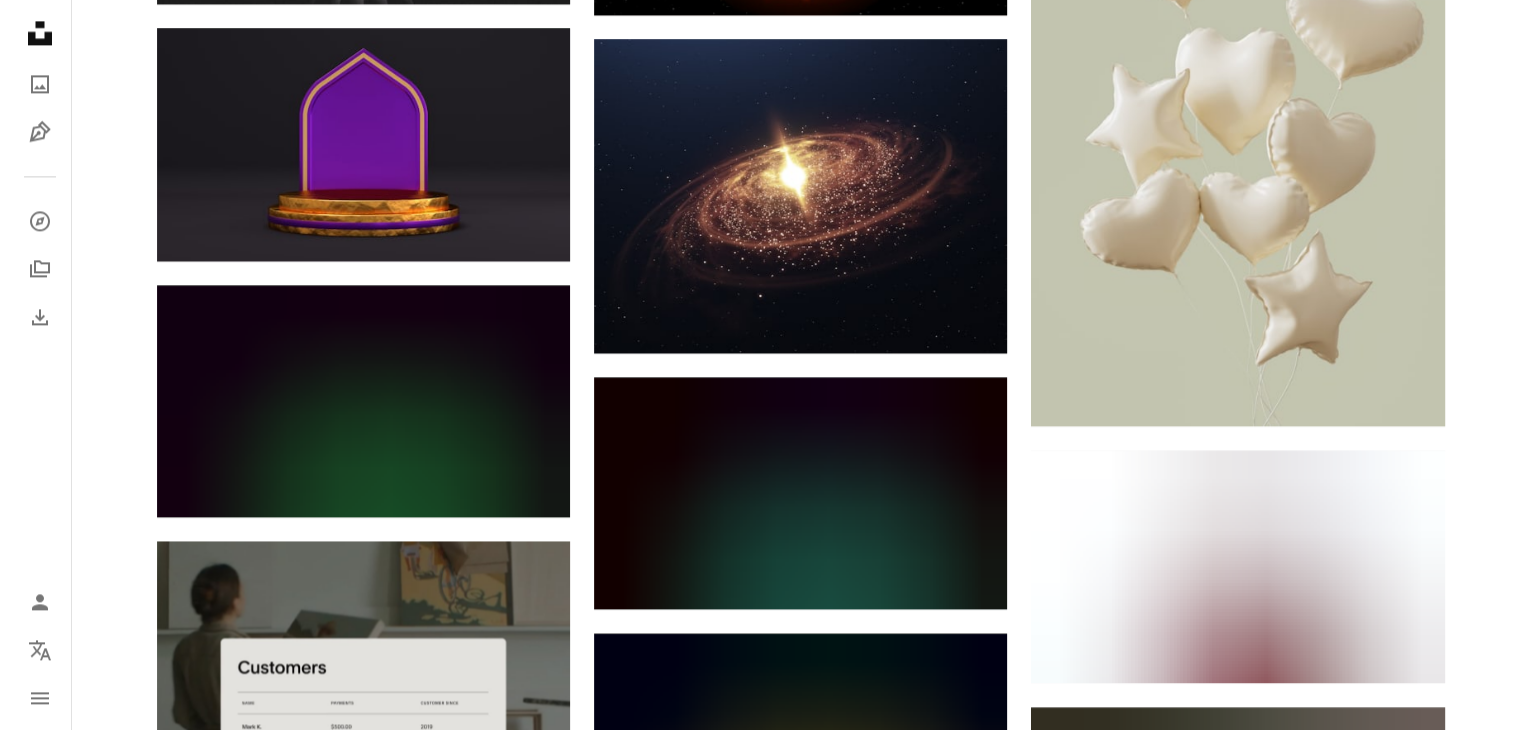 scroll, scrollTop: 2860, scrollLeft: 0, axis: vertical 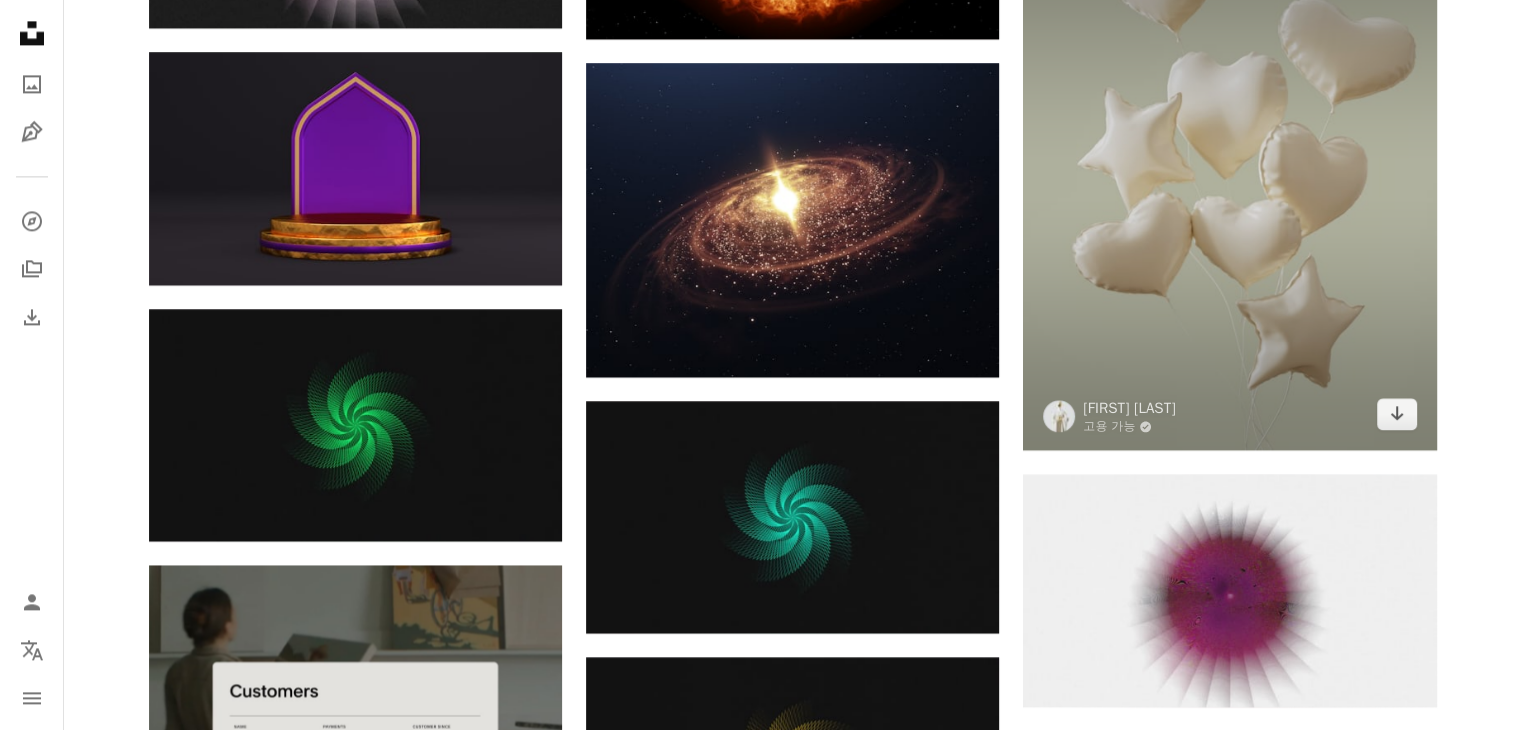 click at bounding box center [1229, 185] 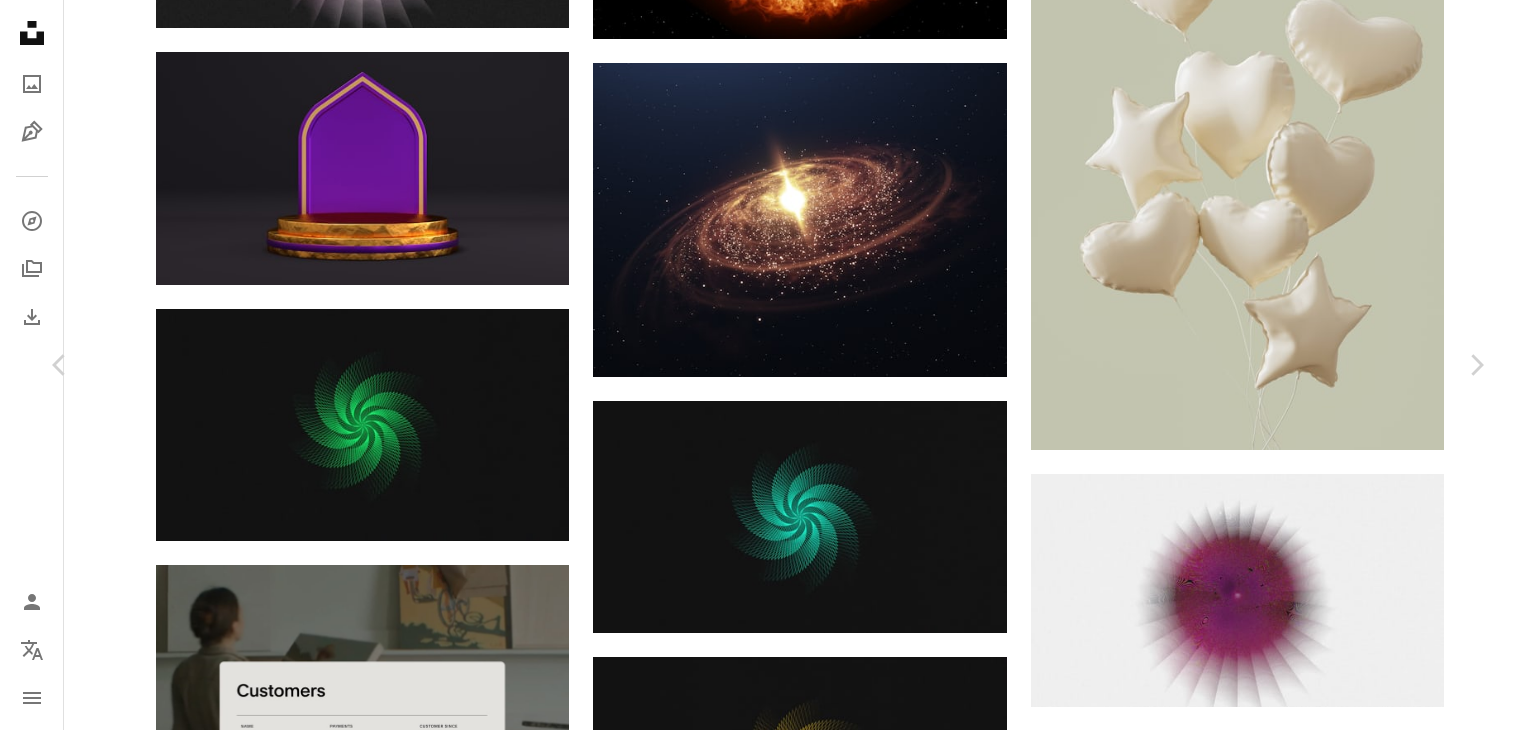 scroll, scrollTop: 9053, scrollLeft: 0, axis: vertical 